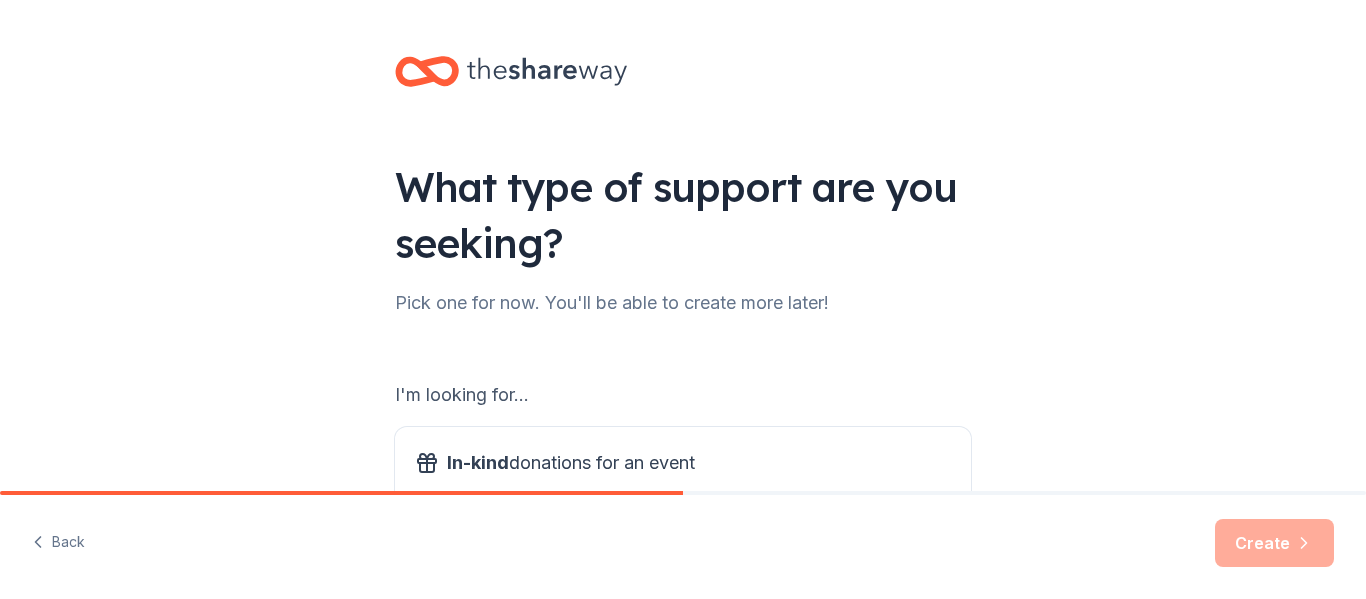 scroll, scrollTop: 0, scrollLeft: 0, axis: both 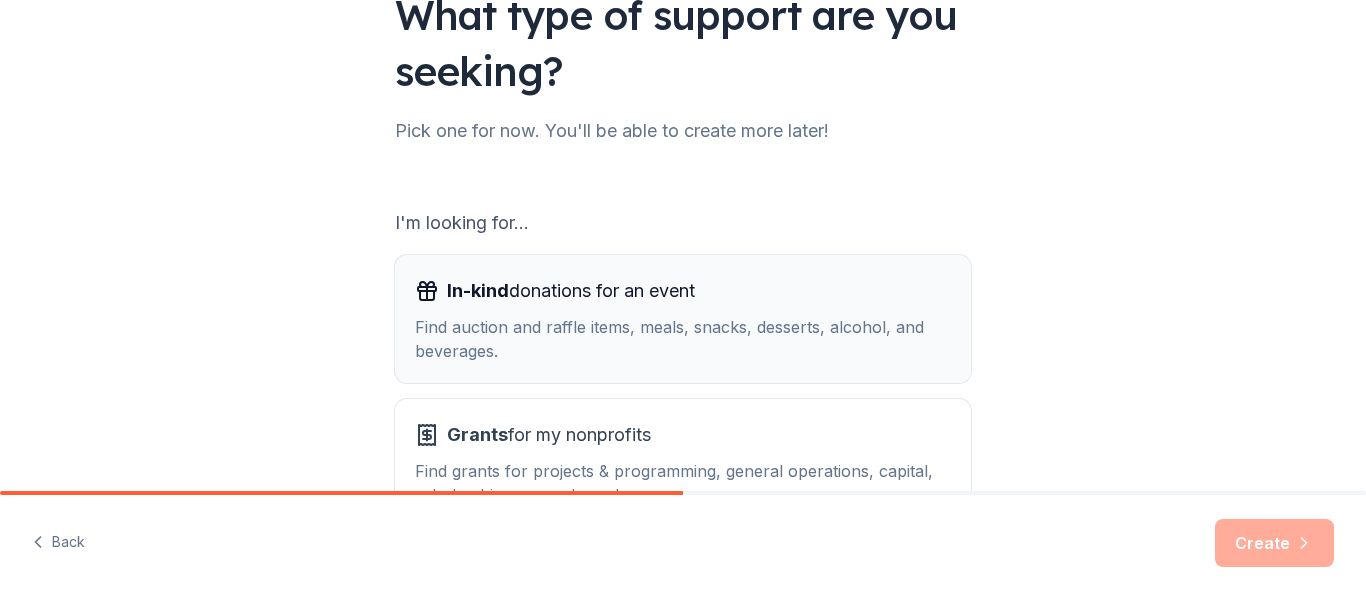 click on "In-kind  donations for an event" at bounding box center (571, 291) 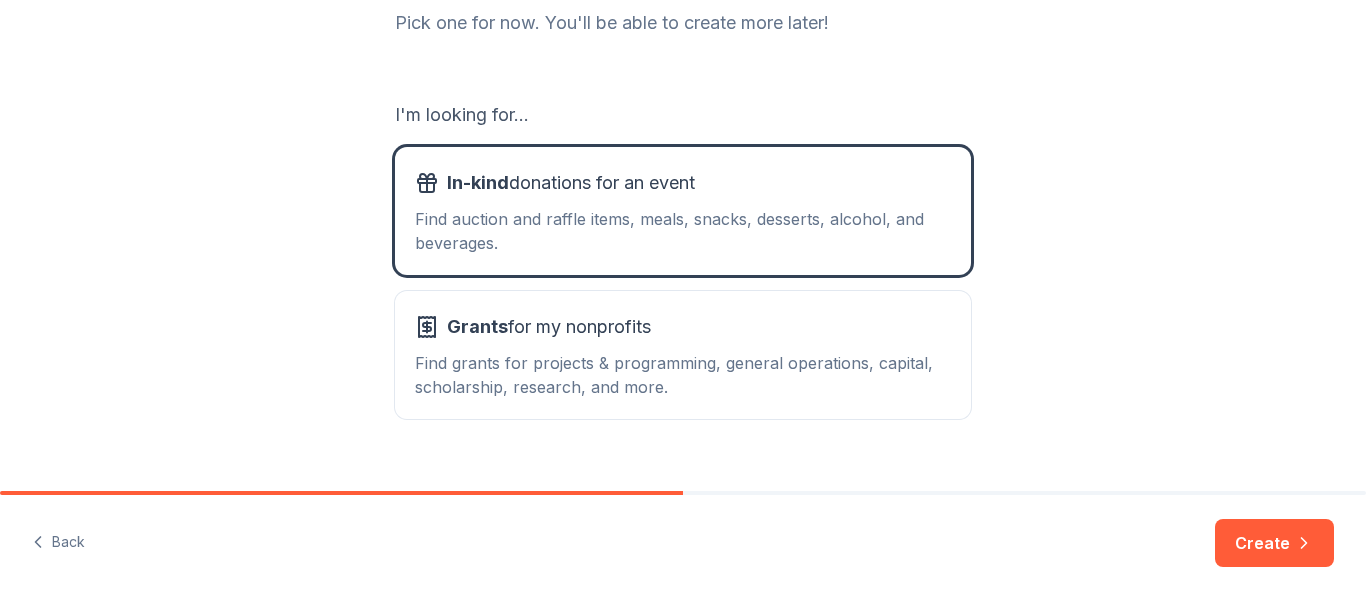 scroll, scrollTop: 293, scrollLeft: 0, axis: vertical 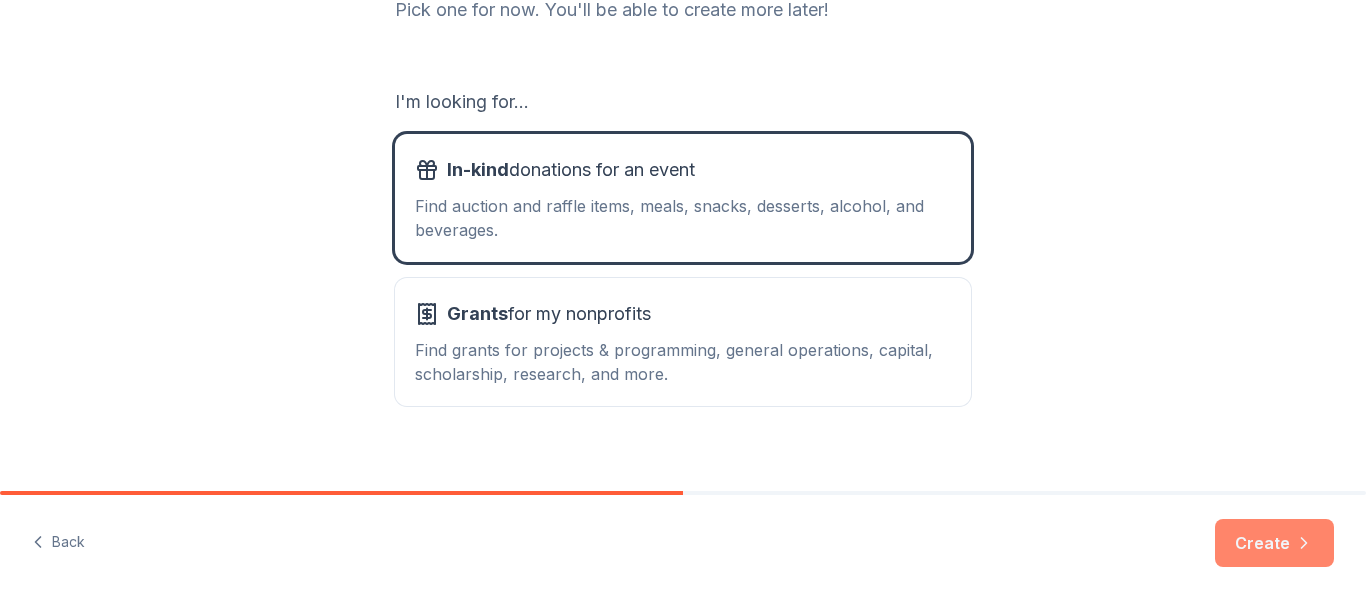 click on "Create" at bounding box center (1274, 543) 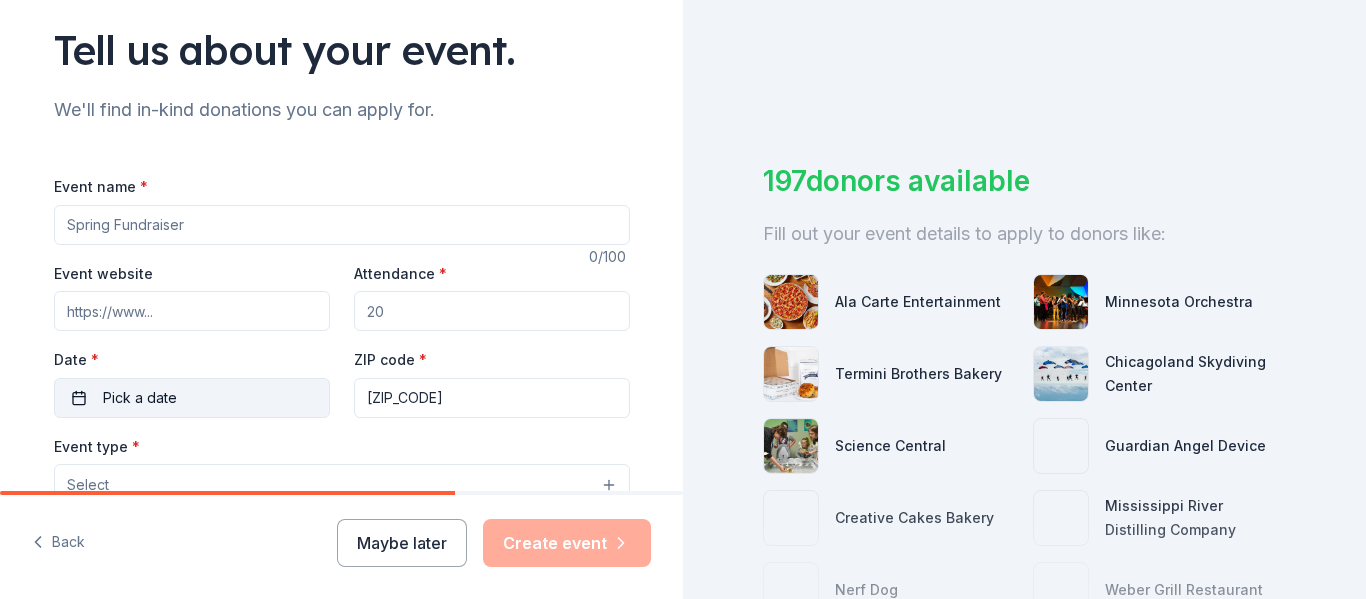 scroll, scrollTop: 140, scrollLeft: 0, axis: vertical 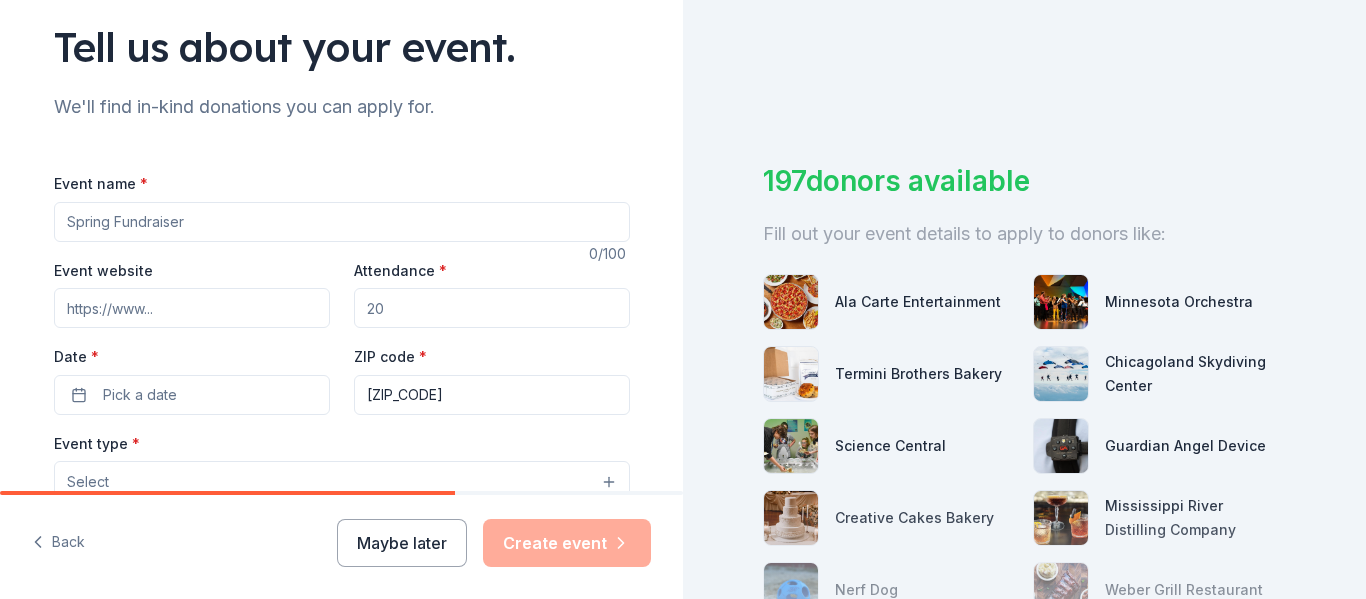 drag, startPoint x: 185, startPoint y: 219, endPoint x: 7, endPoint y: 212, distance: 178.13759 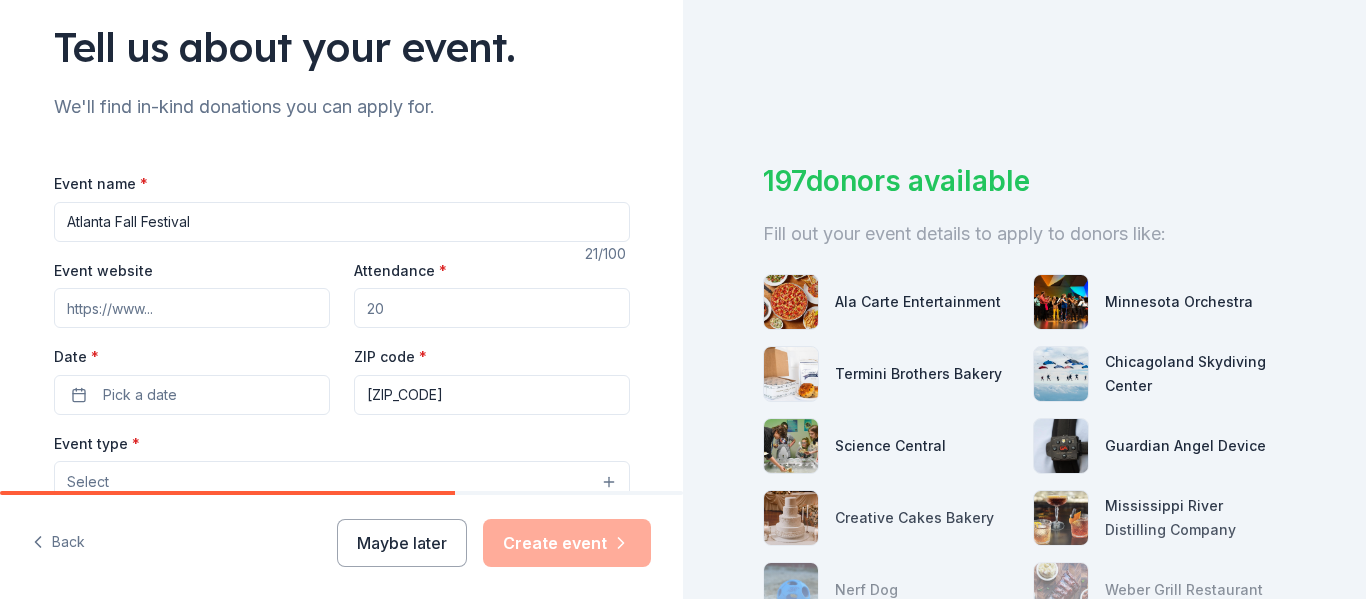 type on "Atlanta Fall Festival" 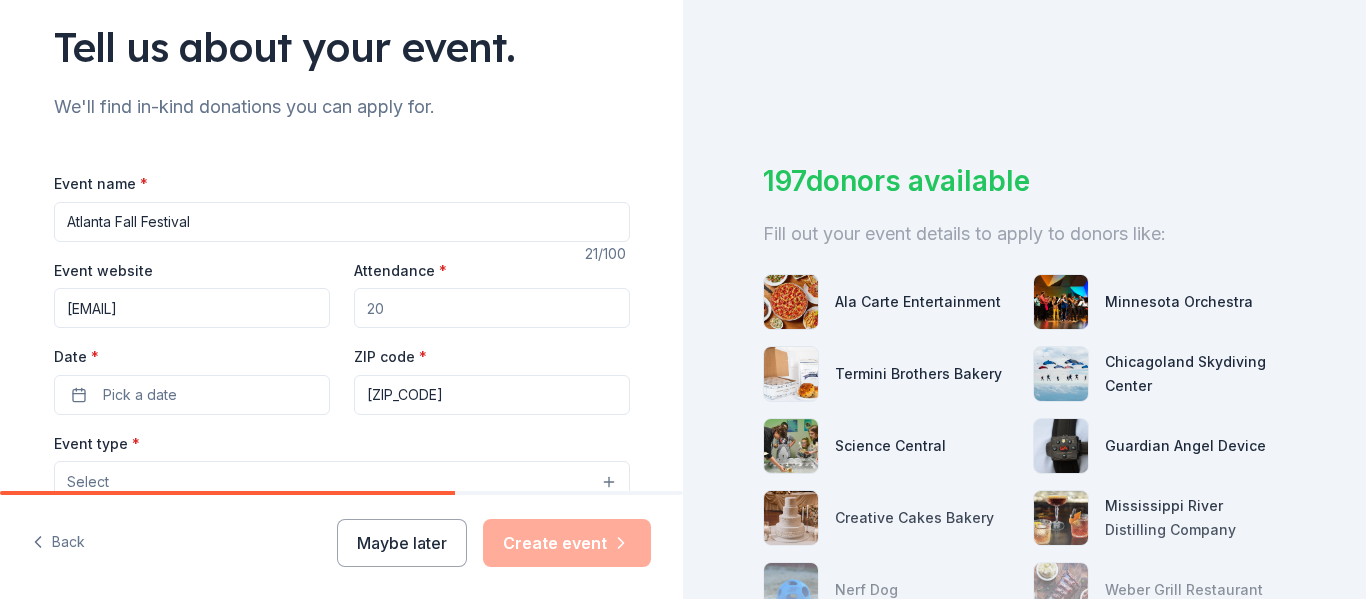 type on "[EMAIL]" 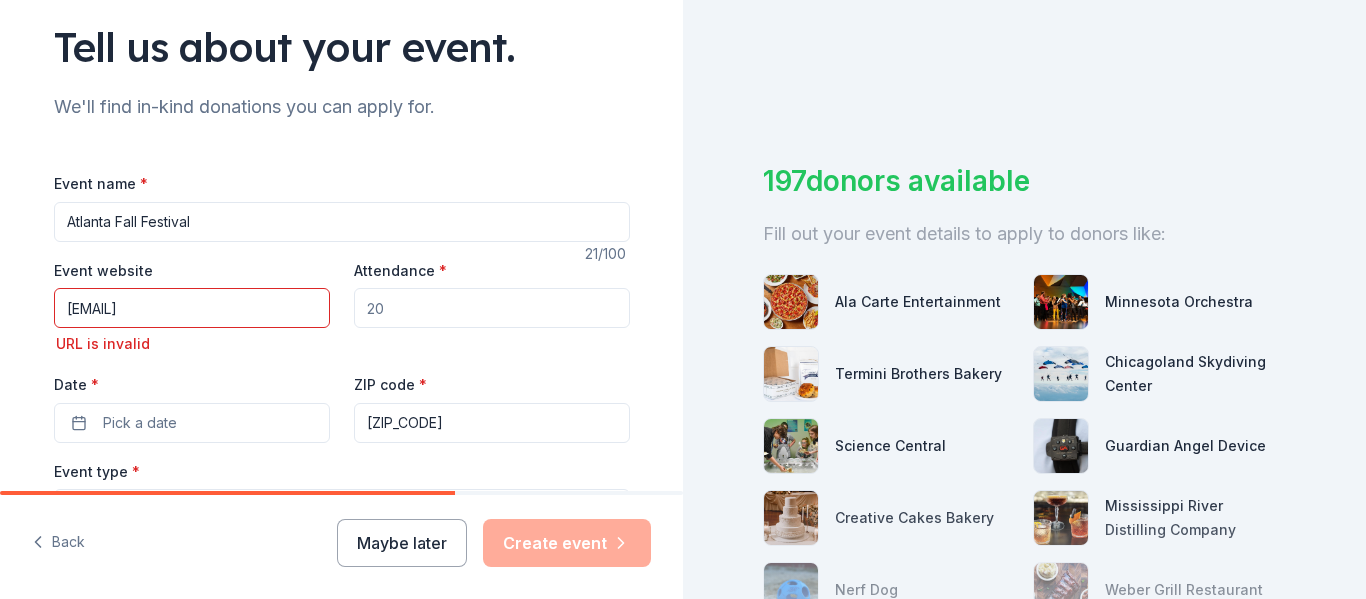 scroll, scrollTop: 130, scrollLeft: 0, axis: vertical 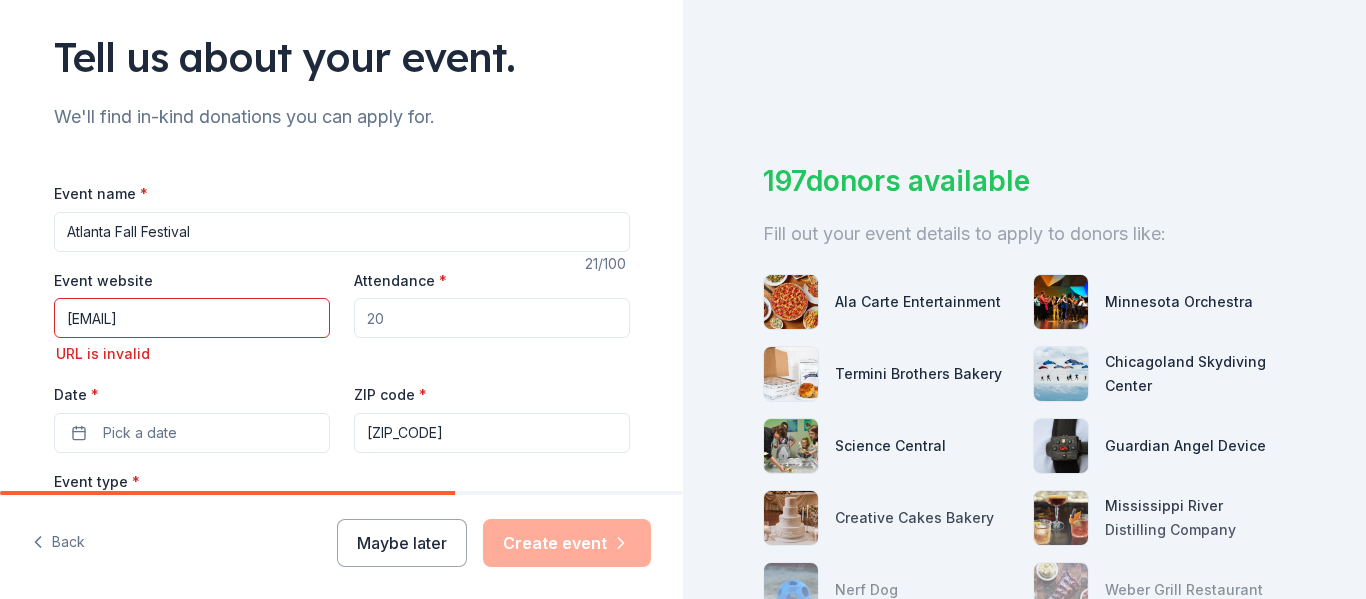 drag, startPoint x: 276, startPoint y: 321, endPoint x: 0, endPoint y: 324, distance: 276.0163 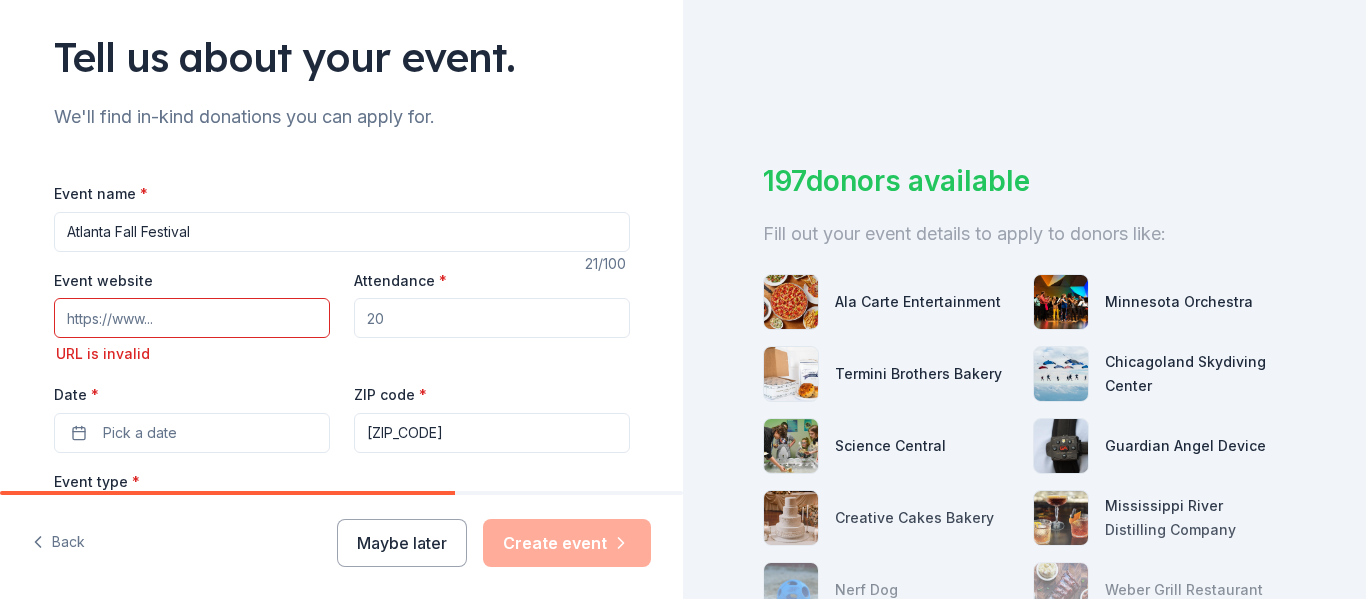 click on "Event website" at bounding box center [192, 318] 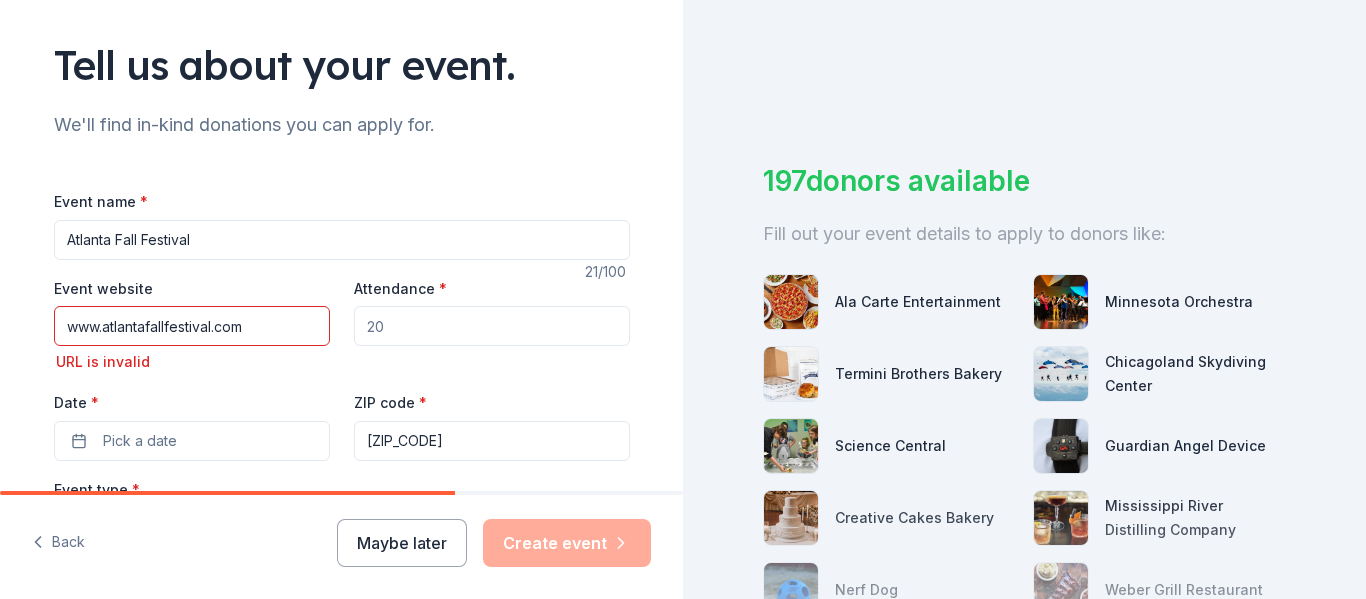 scroll, scrollTop: 120, scrollLeft: 0, axis: vertical 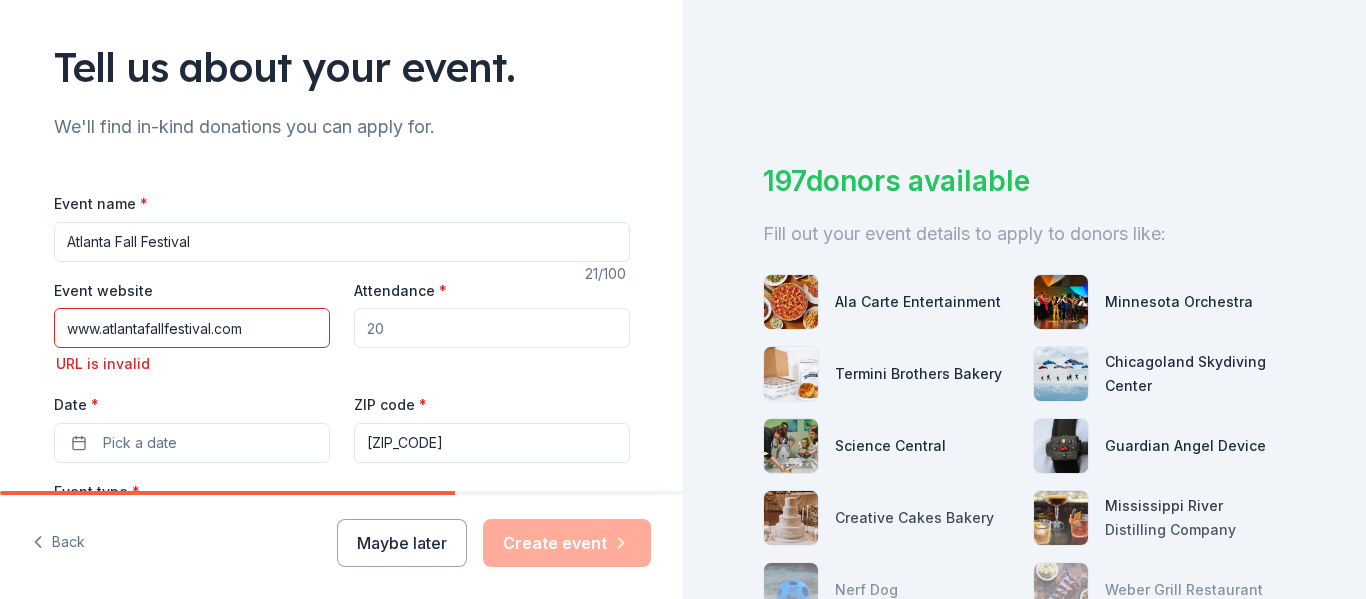 type on "www.atlantafallfestival.com" 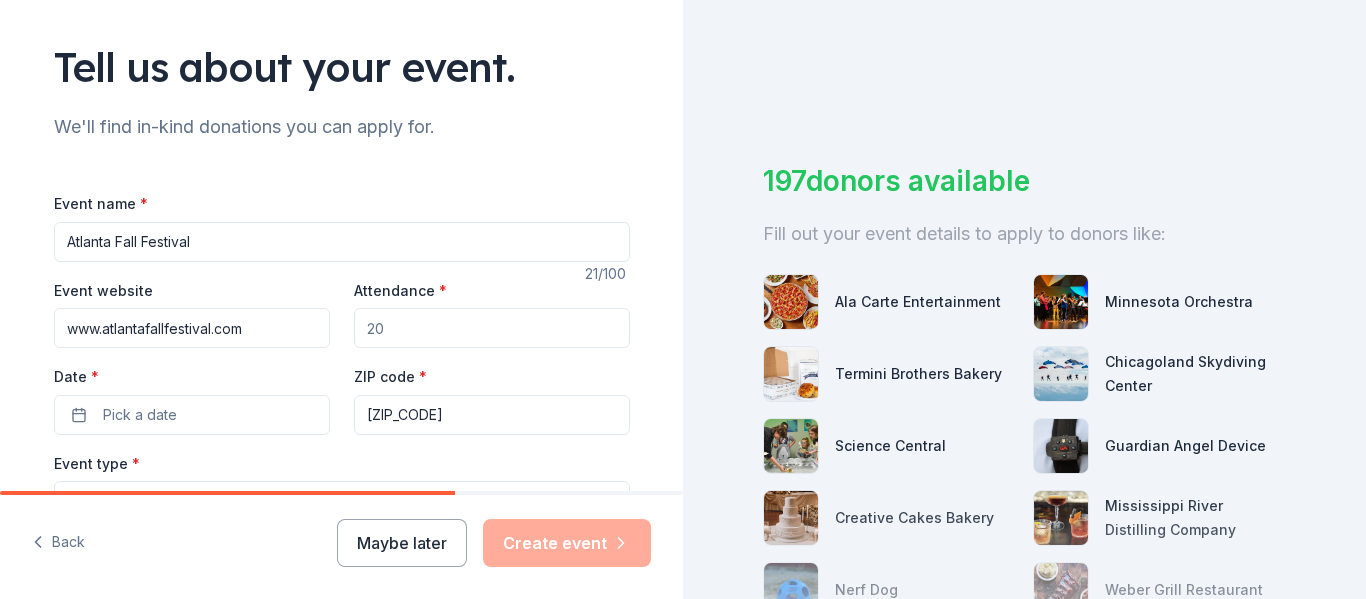 click on "Attendance *" at bounding box center (492, 328) 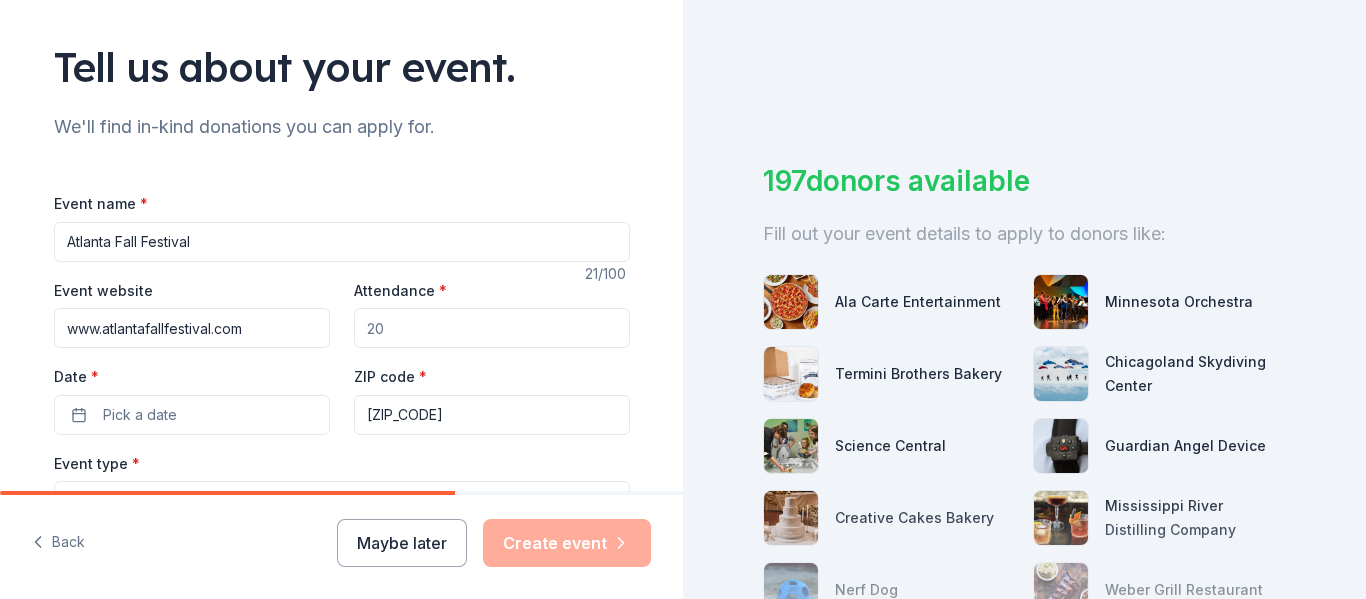 type on "5" 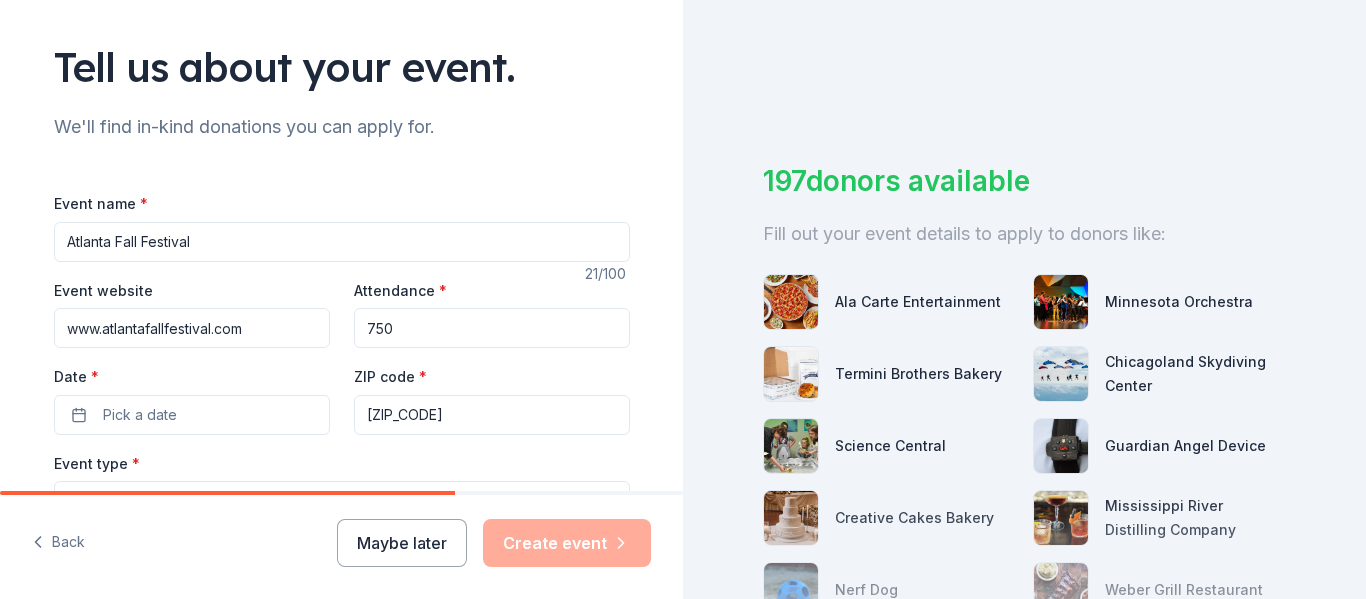 scroll, scrollTop: 110, scrollLeft: 0, axis: vertical 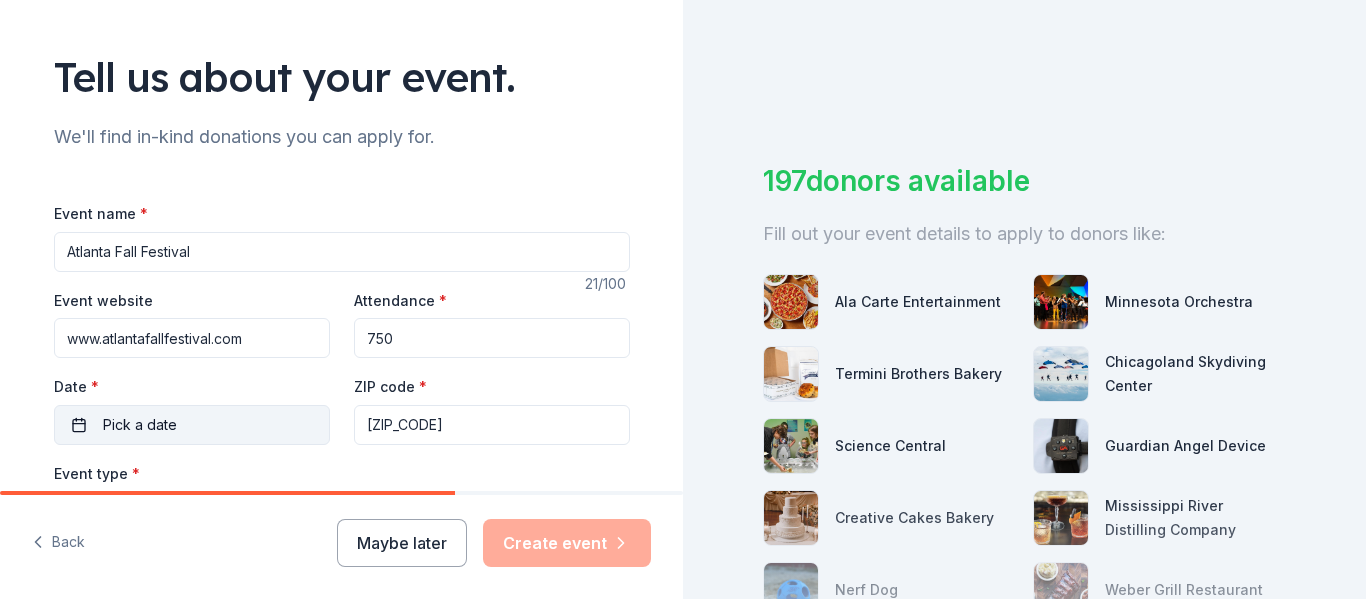 type on "750" 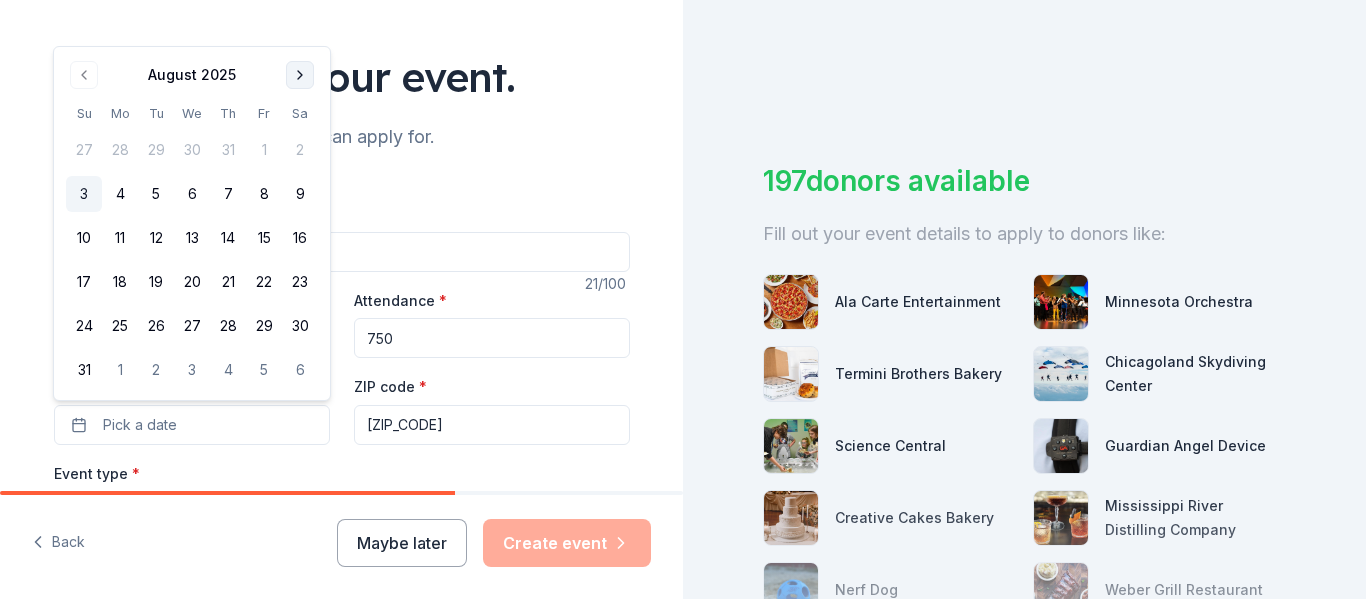 click at bounding box center (300, 75) 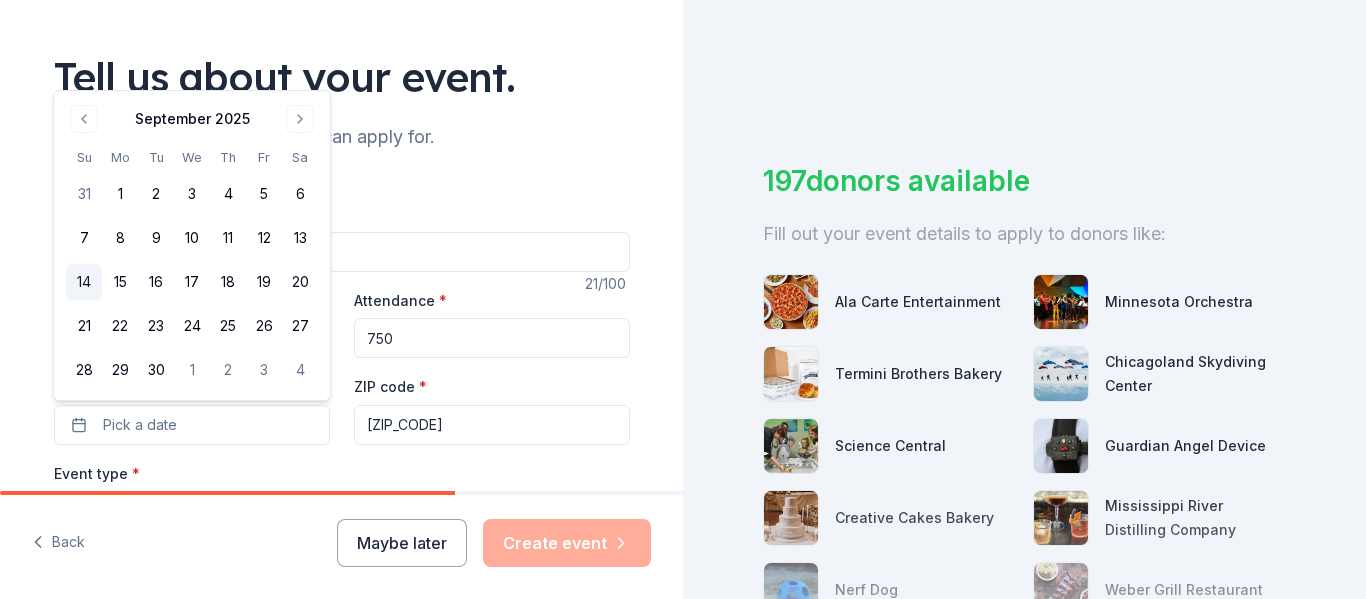 click on "14" at bounding box center (84, 282) 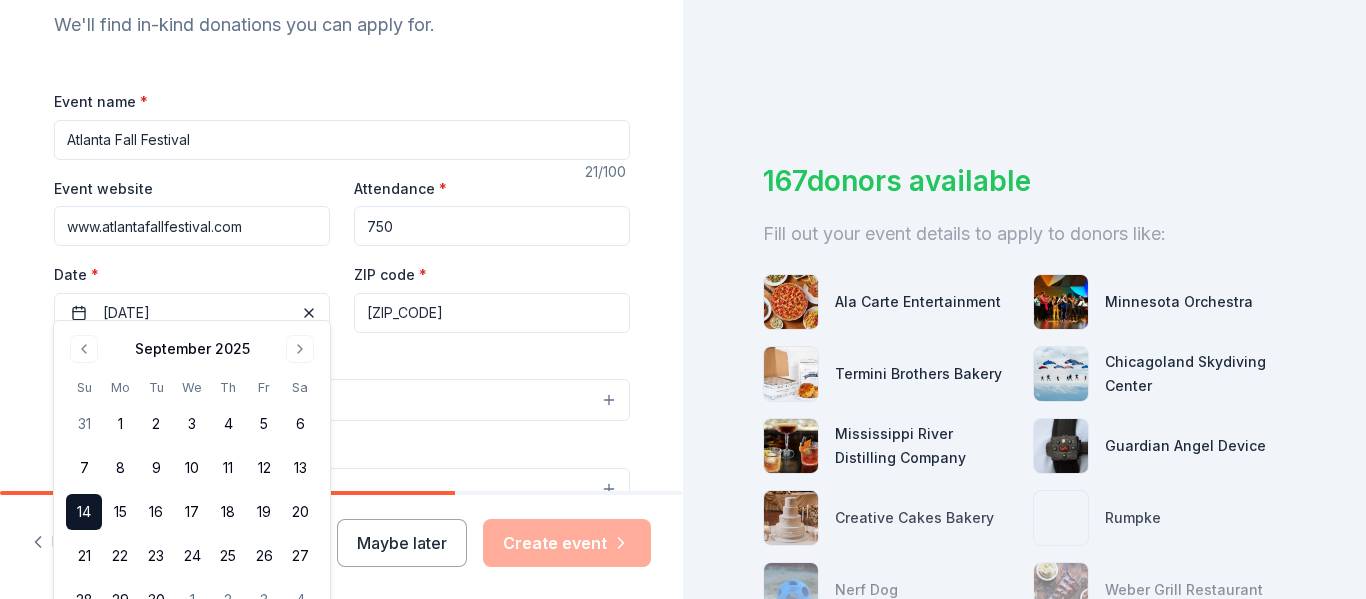 scroll, scrollTop: 242, scrollLeft: 0, axis: vertical 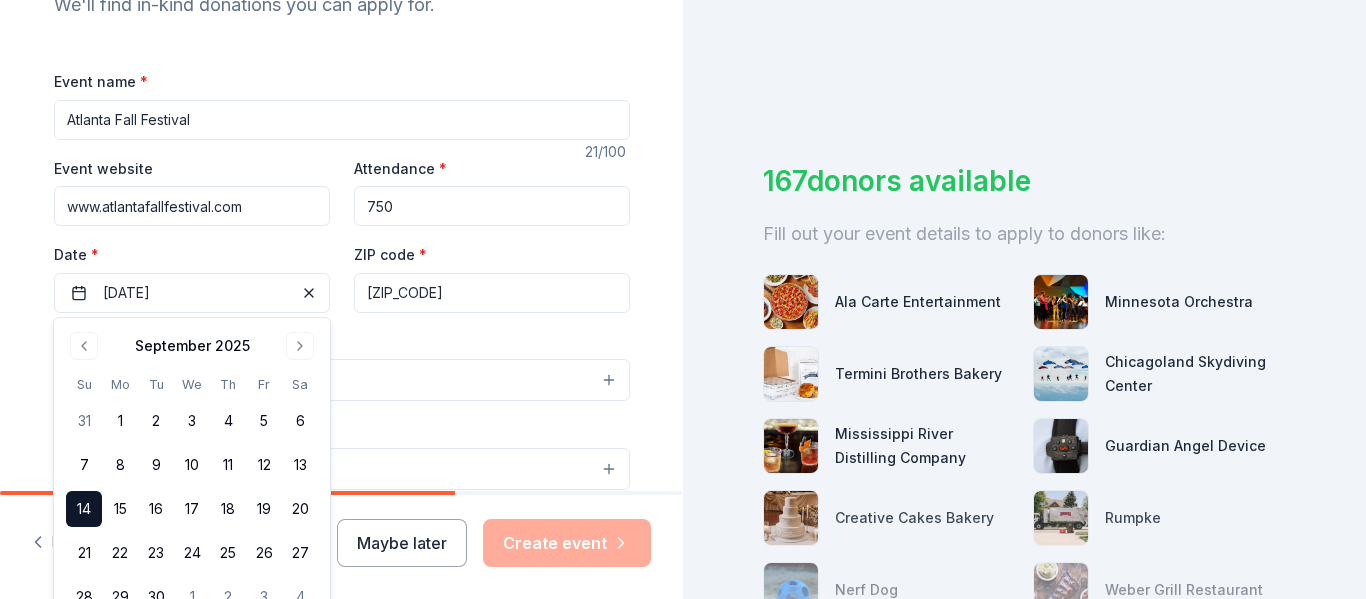 click on "Event type * Select" at bounding box center (342, 365) 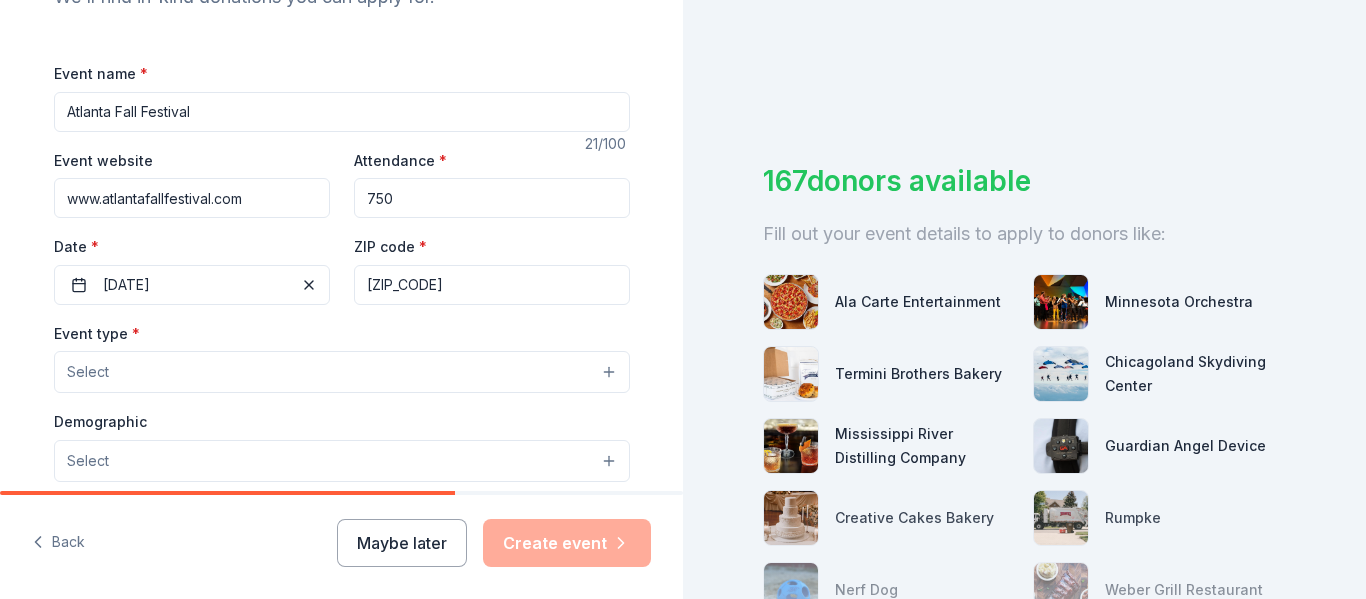 scroll, scrollTop: 252, scrollLeft: 0, axis: vertical 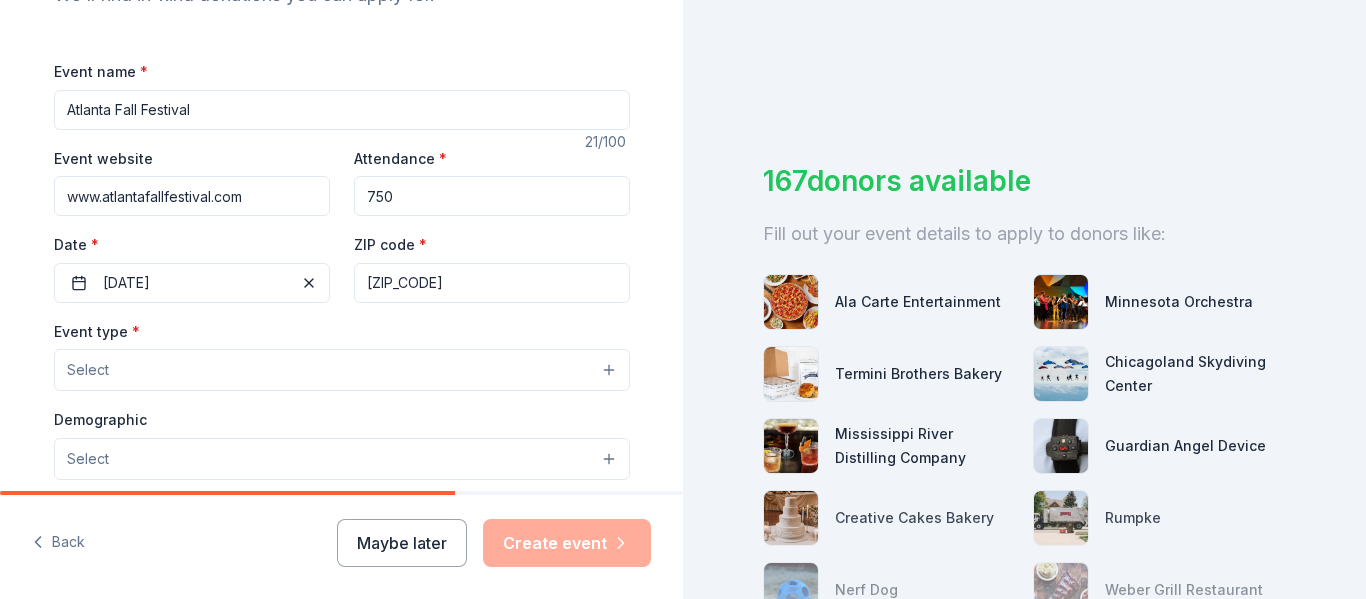 click on "Select" at bounding box center (342, 370) 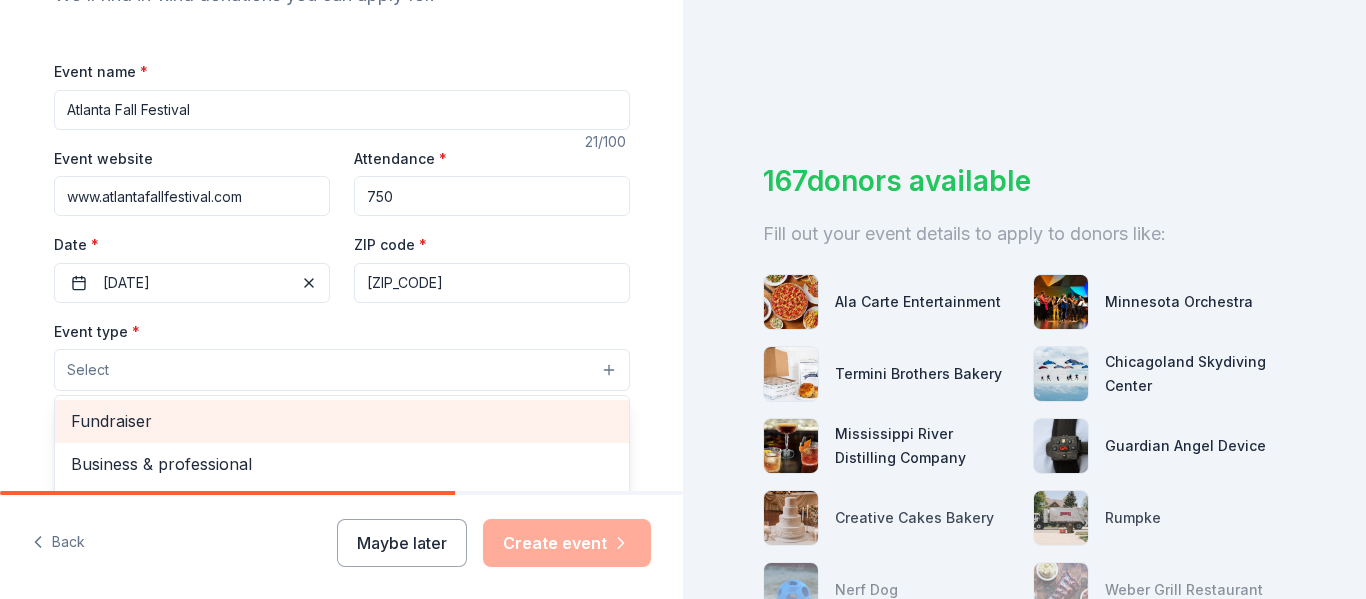 click on "Fundraiser" at bounding box center [342, 421] 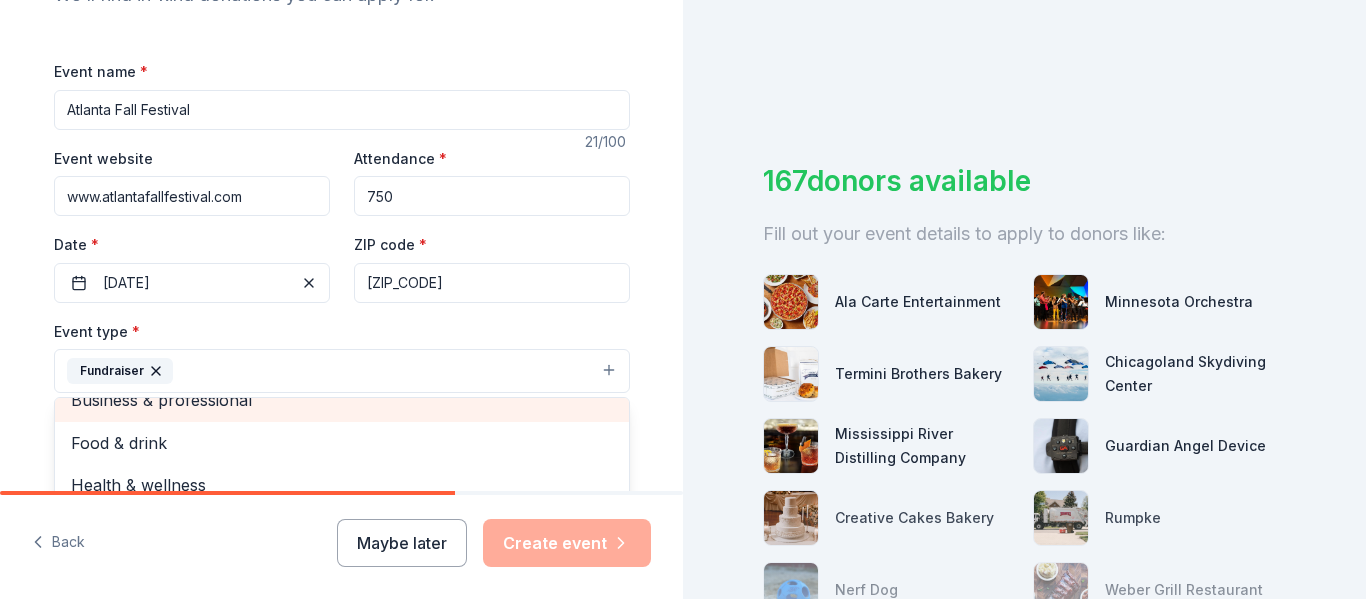 scroll, scrollTop: 24, scrollLeft: 0, axis: vertical 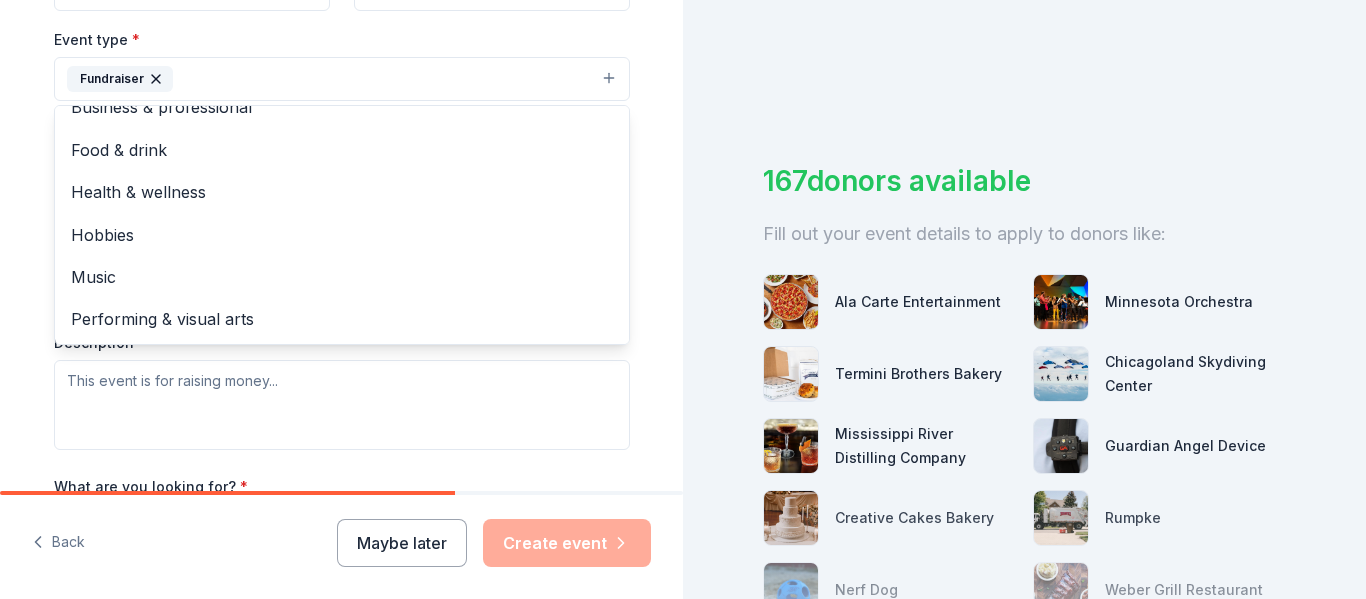 click on "Event type * Fundraiser Business & professional Food & drink Health & wellness Hobbies Music Performing & visual arts Demographic Select We use this information to help brands find events with their target demographic to sponsor their products. Mailing address Apt/unit Description" at bounding box center (342, 238) 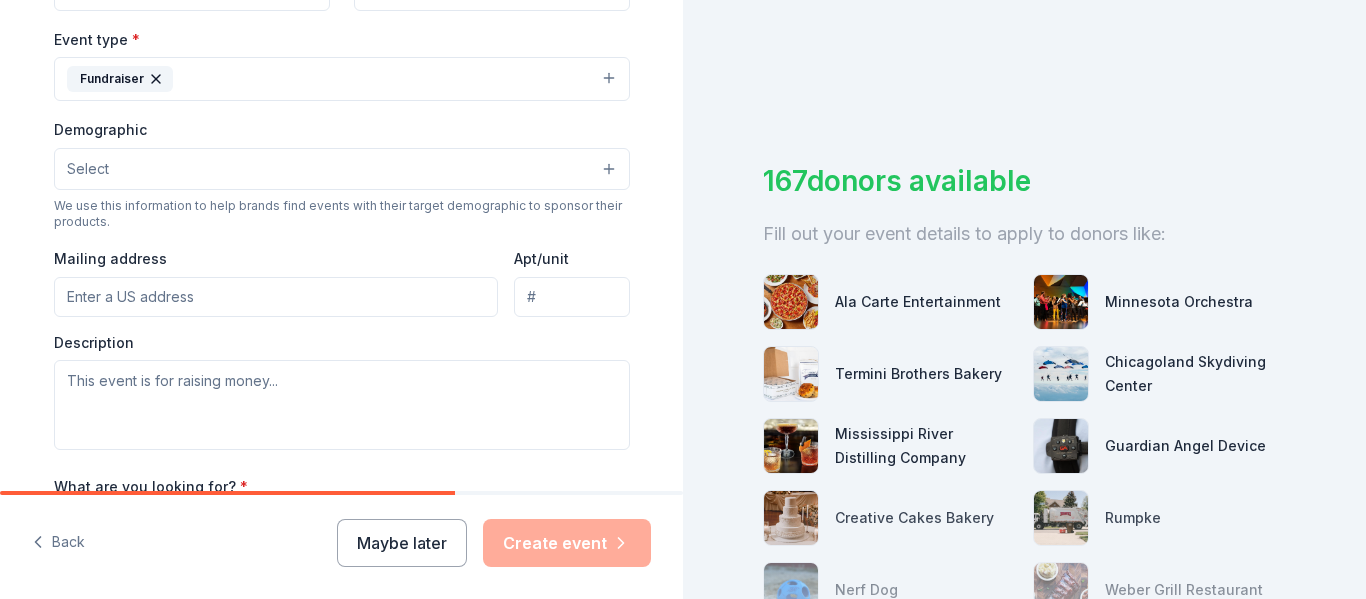 click on "Select" at bounding box center [342, 169] 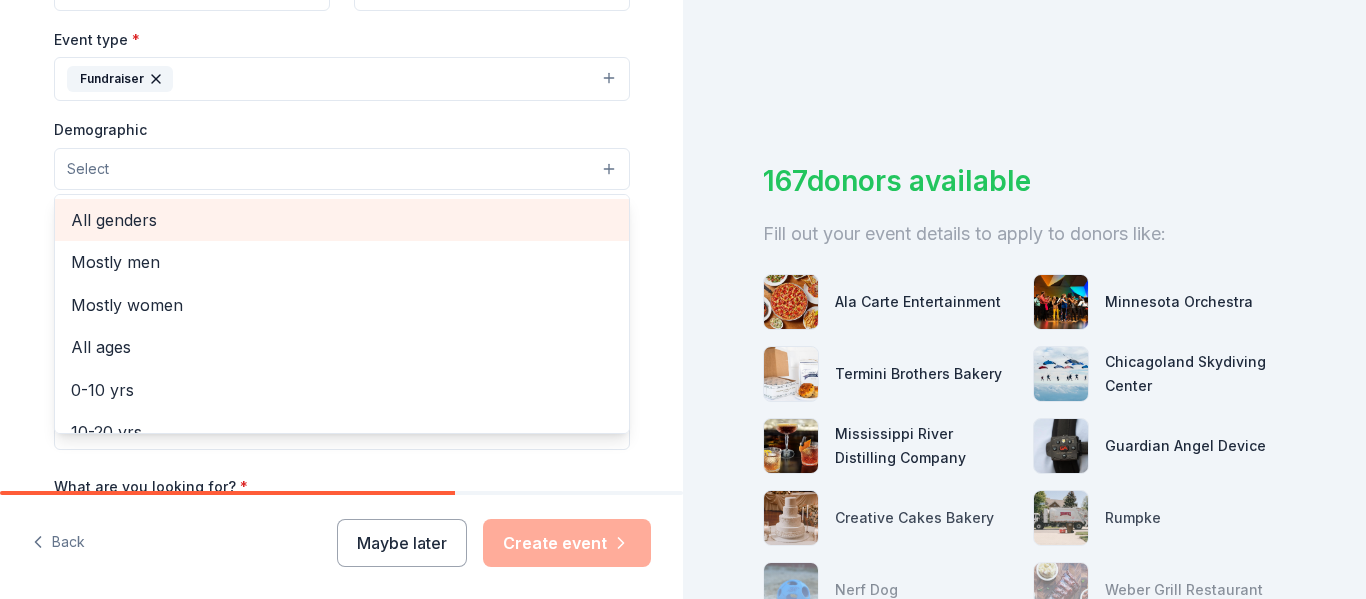 click on "All genders" at bounding box center (342, 220) 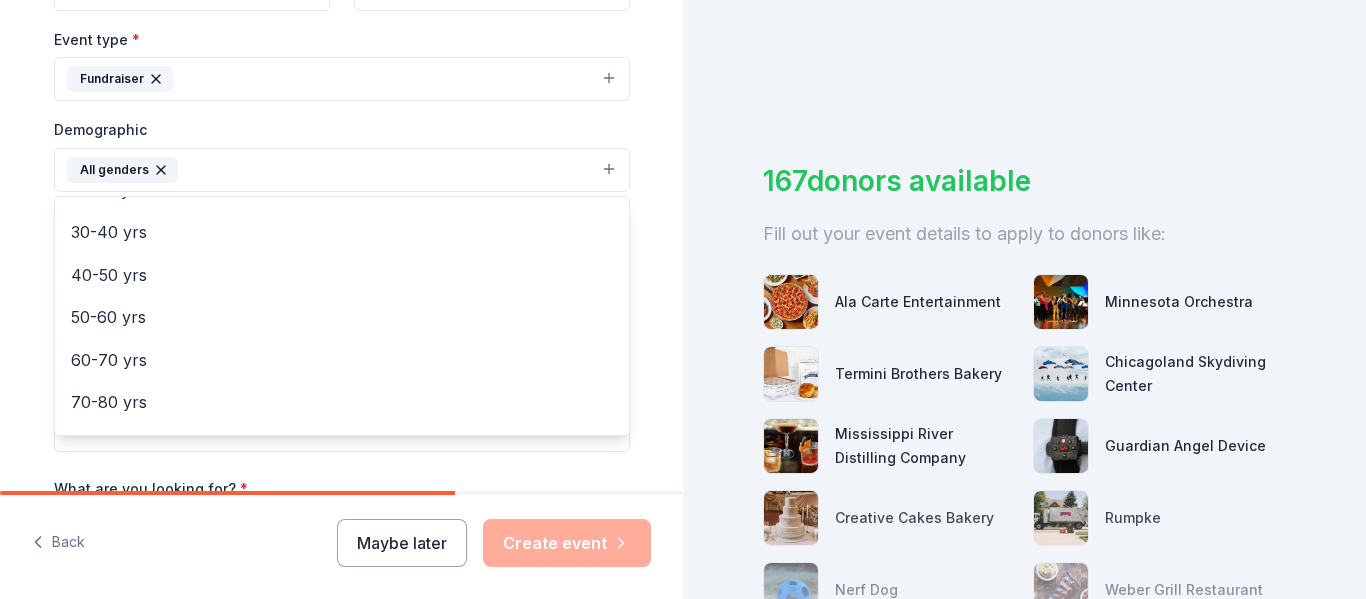 scroll, scrollTop: 279, scrollLeft: 0, axis: vertical 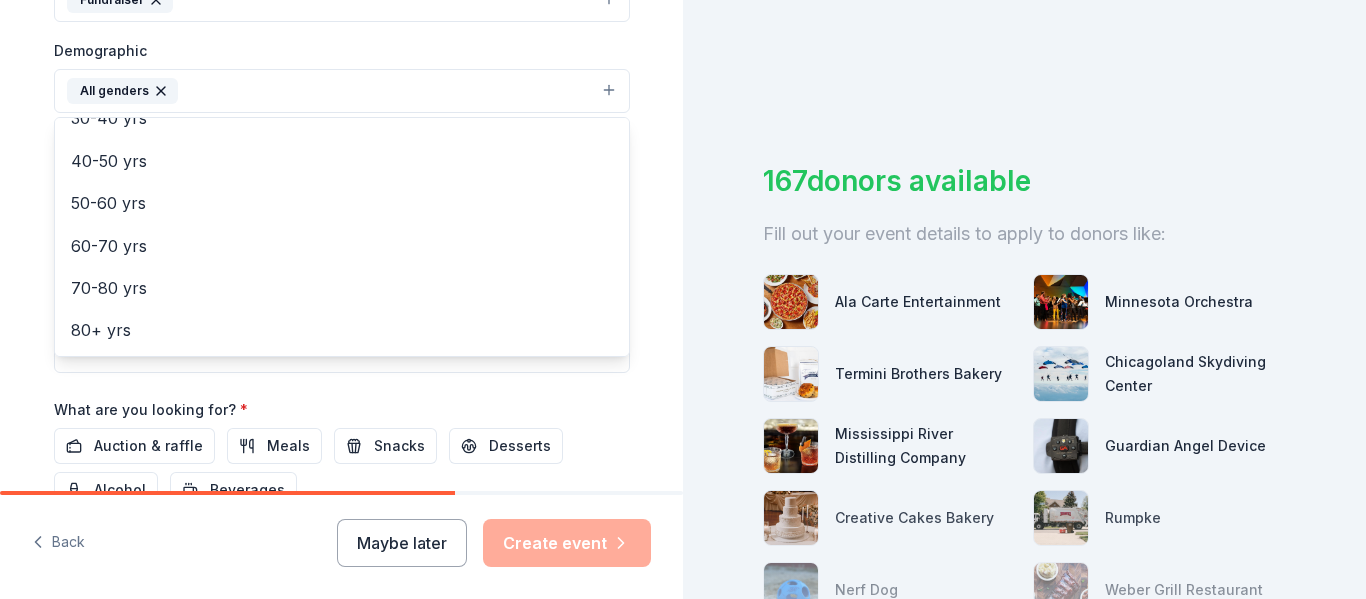 click on "Tell us about your event. We'll find in-kind donations you can apply for. Event name * Atlanta Fall Festival 21 /100 Event website www.atlantafallfestival.com Attendance * 750 Date * 09/14/2025 ZIP code * 61723 Event type * Fundraiser Demographic All genders Mostly men Mostly women All ages 0-10 yrs 10-20 yrs 20-30 yrs 30-40 yrs 40-50 yrs 50-60 yrs 60-70 yrs 70-80 yrs 80+ yrs We use this information to help brands find events with their target demographic to sponsor their products. Mailing address Apt/unit Description What are you looking for? * Auction & raffle Meals Snacks Desserts Alcohol Beverages Send me reminders Email me reminders of donor application deadlines Recurring event" at bounding box center [341, 44] 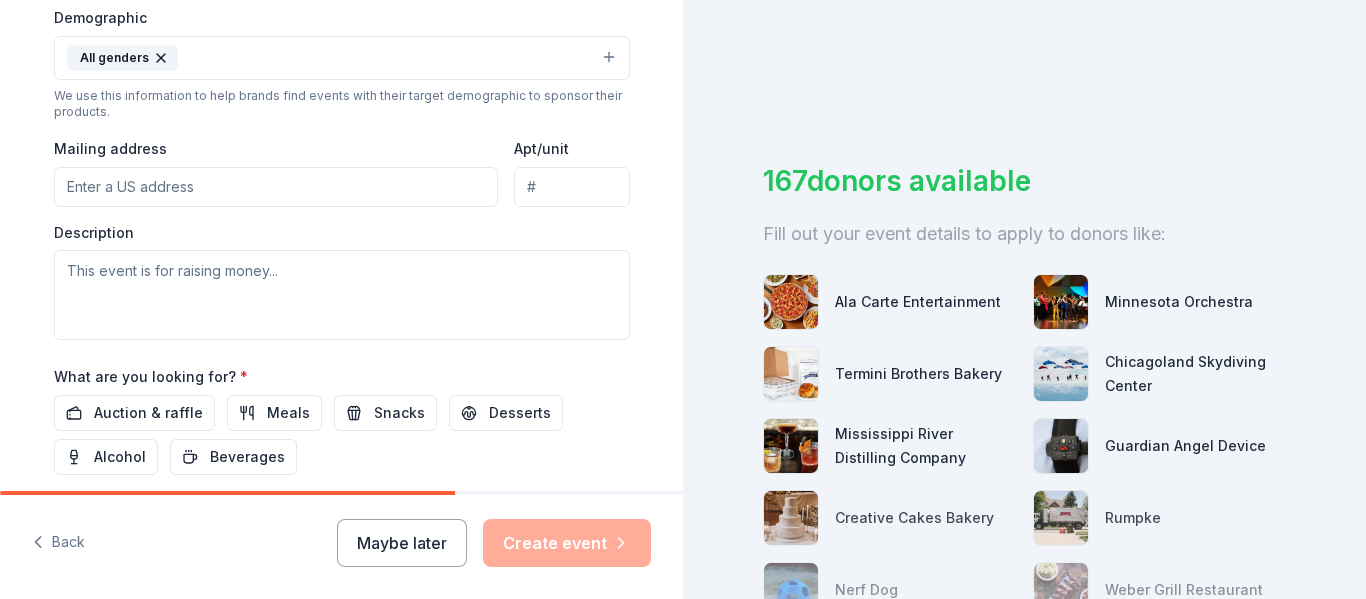 scroll, scrollTop: 668, scrollLeft: 0, axis: vertical 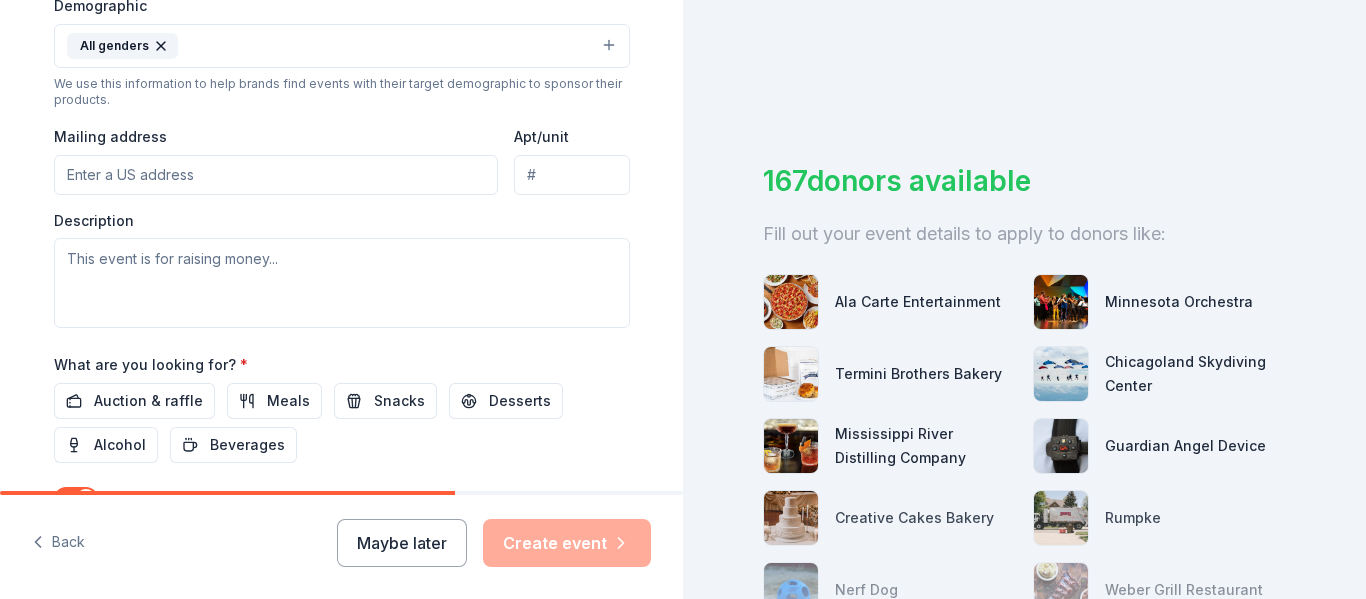 click on "Mailing address" at bounding box center (276, 175) 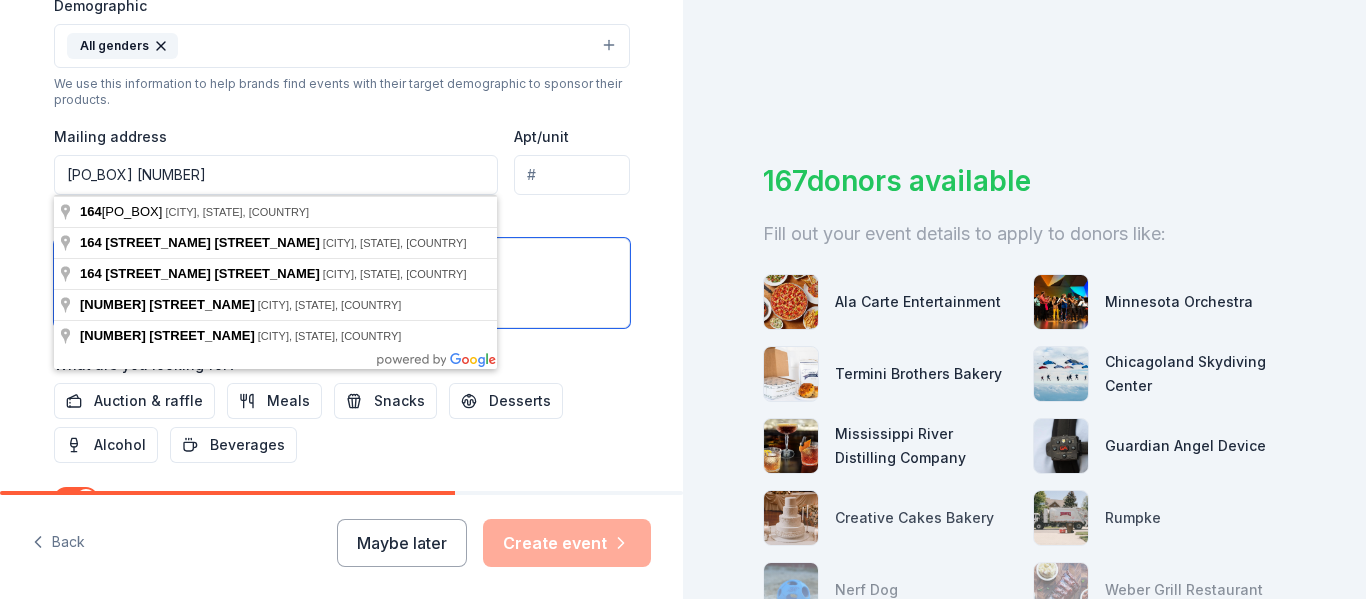 click at bounding box center [342, 283] 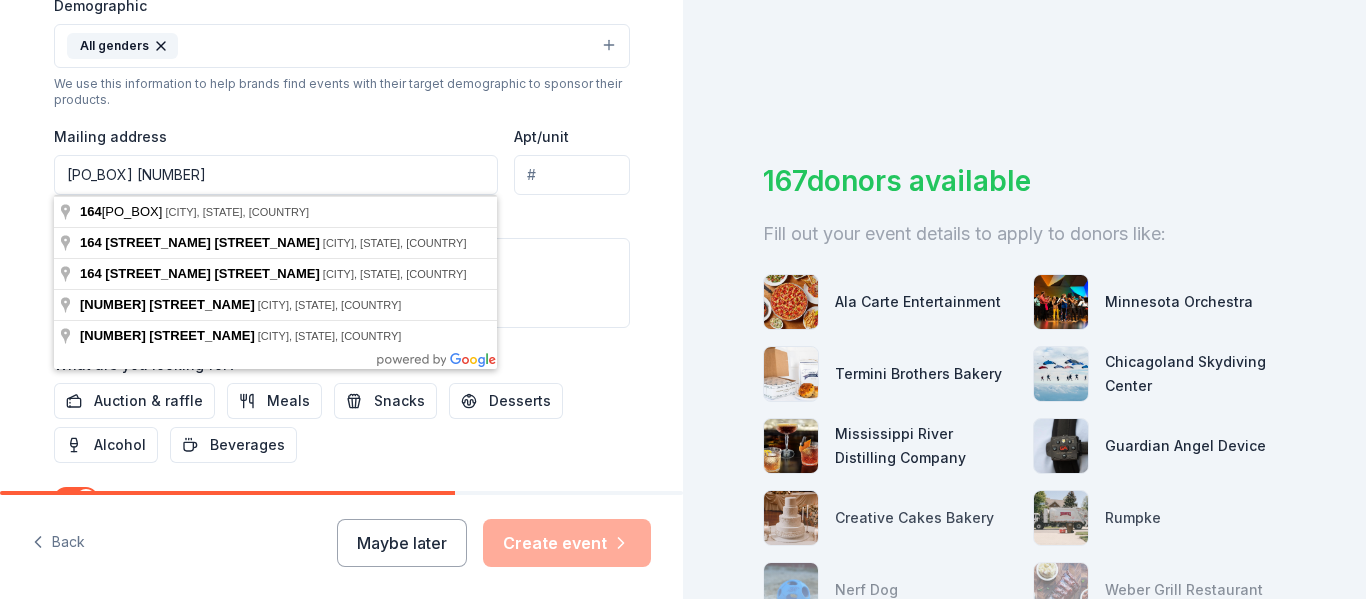 click on "PO Box 164" at bounding box center [276, 175] 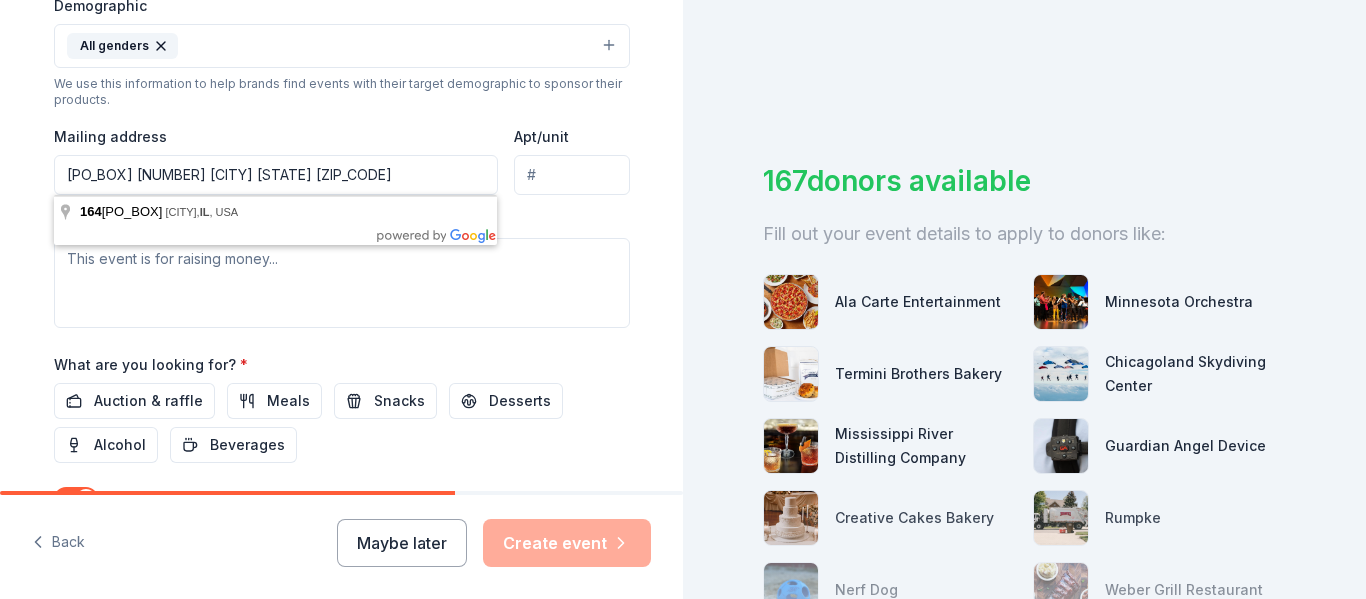 type on "PO Box 164 Atlanta IL 61723" 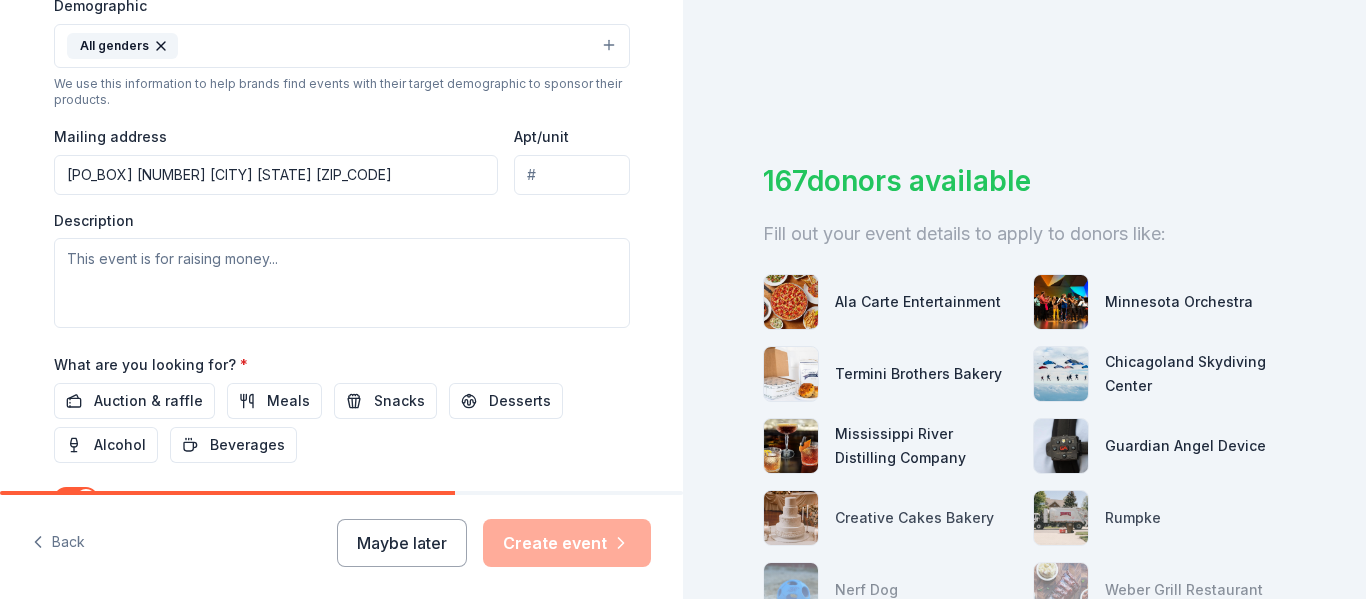 click on "Event name * Atlanta Fall Festival 21 /100 Event website www.atlantafallfestival.com Attendance * 750 Date * 09/14/2025 ZIP code * 61723 Event type * Fundraiser Demographic All genders We use this information to help brands find events with their target demographic to sponsor their products. Mailing address PO Box 164 Atlanta IL 61723 Apt/unit Description What are you looking for? * Auction & raffle Meals Snacks Desserts Alcohol Beverages Send me reminders Email me reminders of donor application deadlines Recurring event" at bounding box center [342, 107] 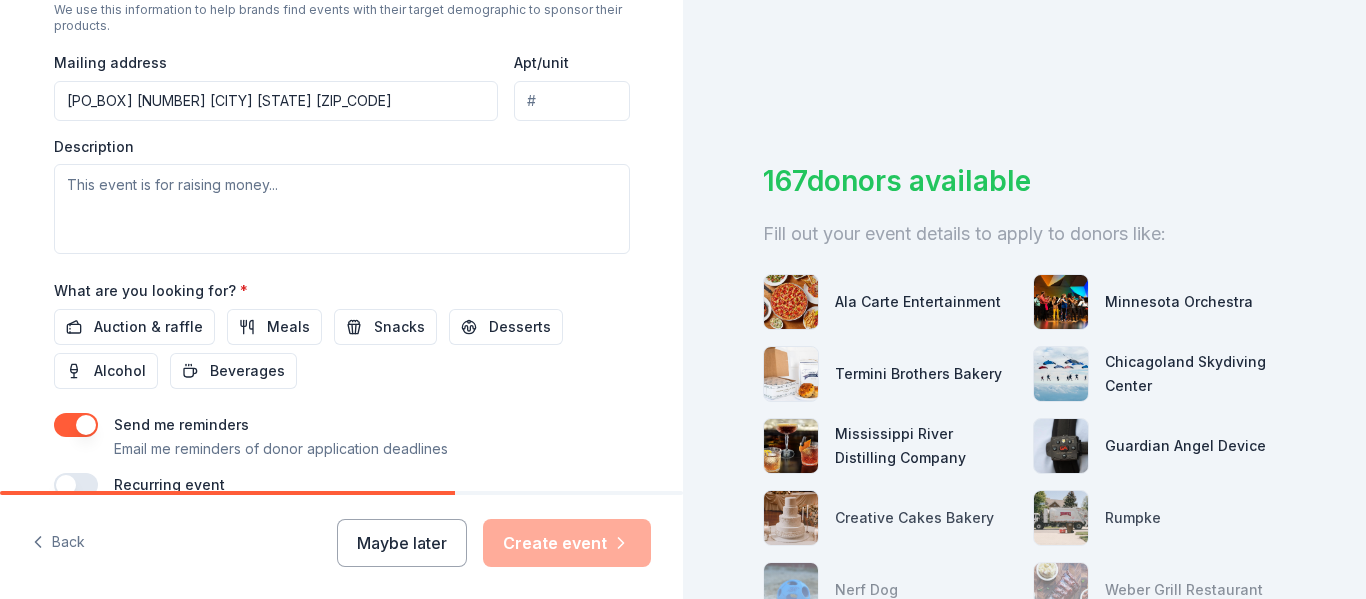 scroll, scrollTop: 743, scrollLeft: 0, axis: vertical 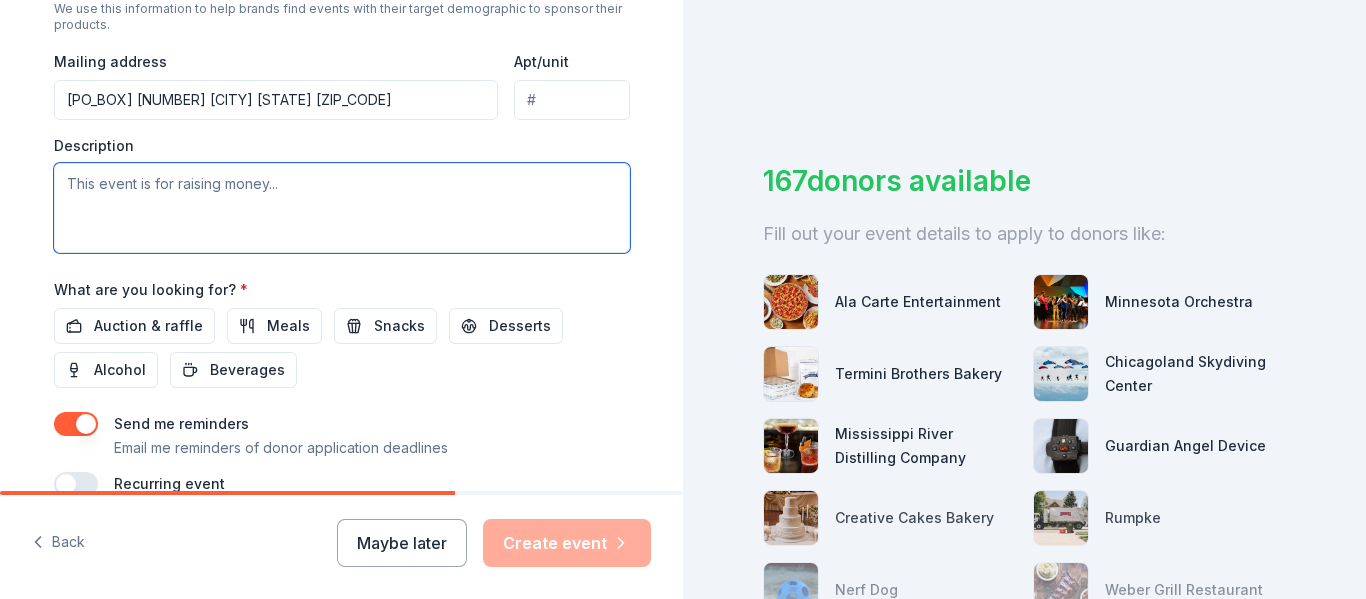 click at bounding box center [342, 208] 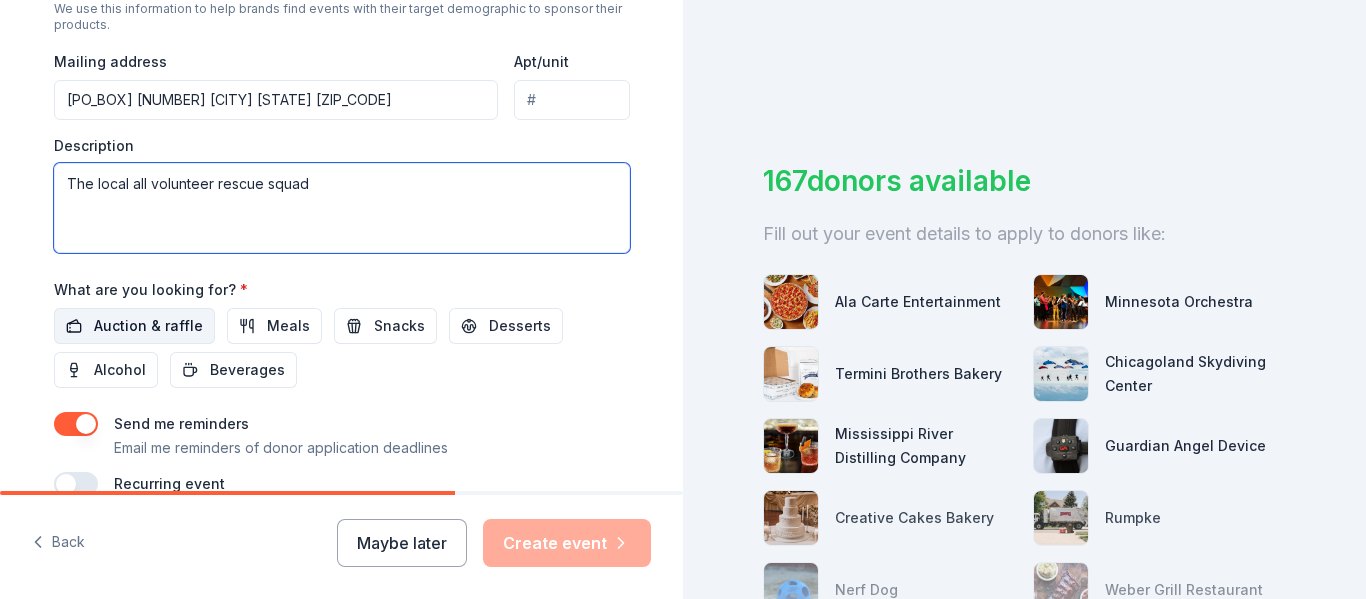type on "The local all volunteer rescue squad" 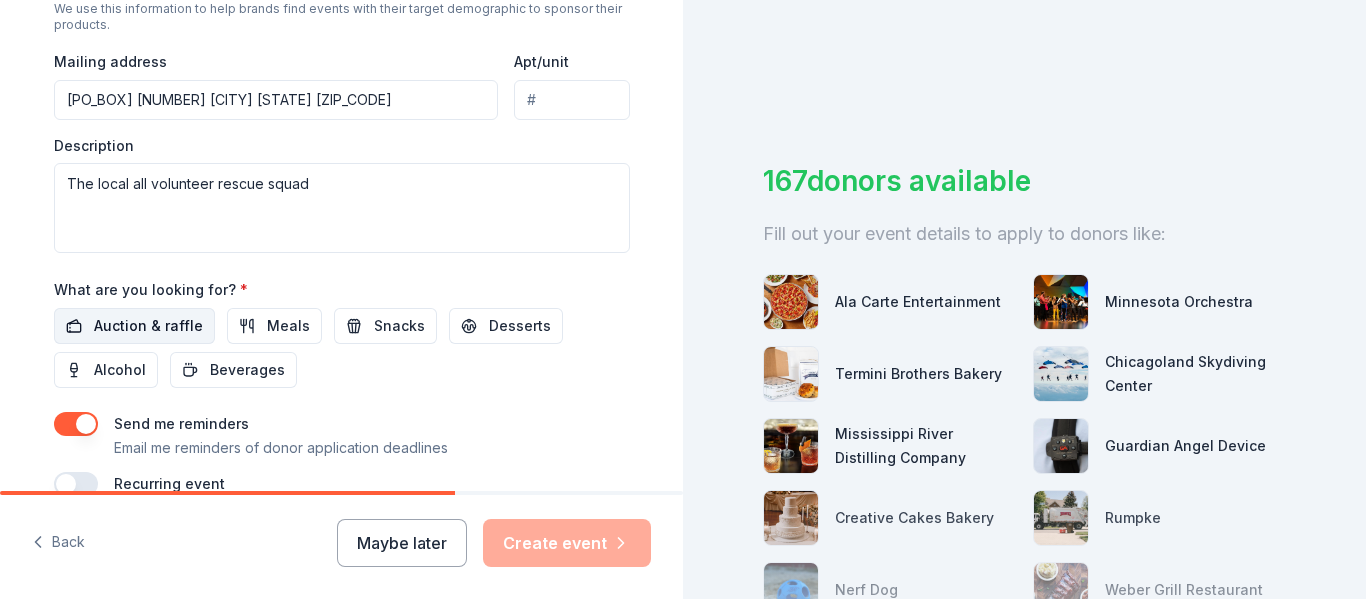 click on "Auction & raffle" at bounding box center [148, 326] 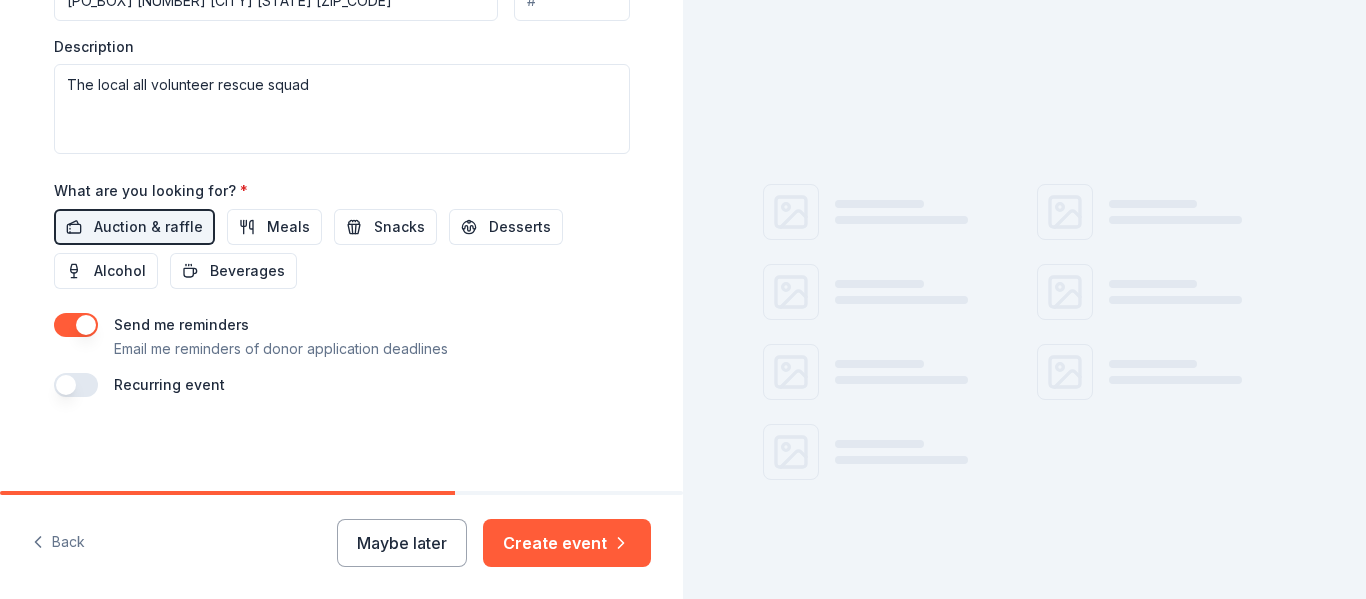 scroll, scrollTop: 844, scrollLeft: 0, axis: vertical 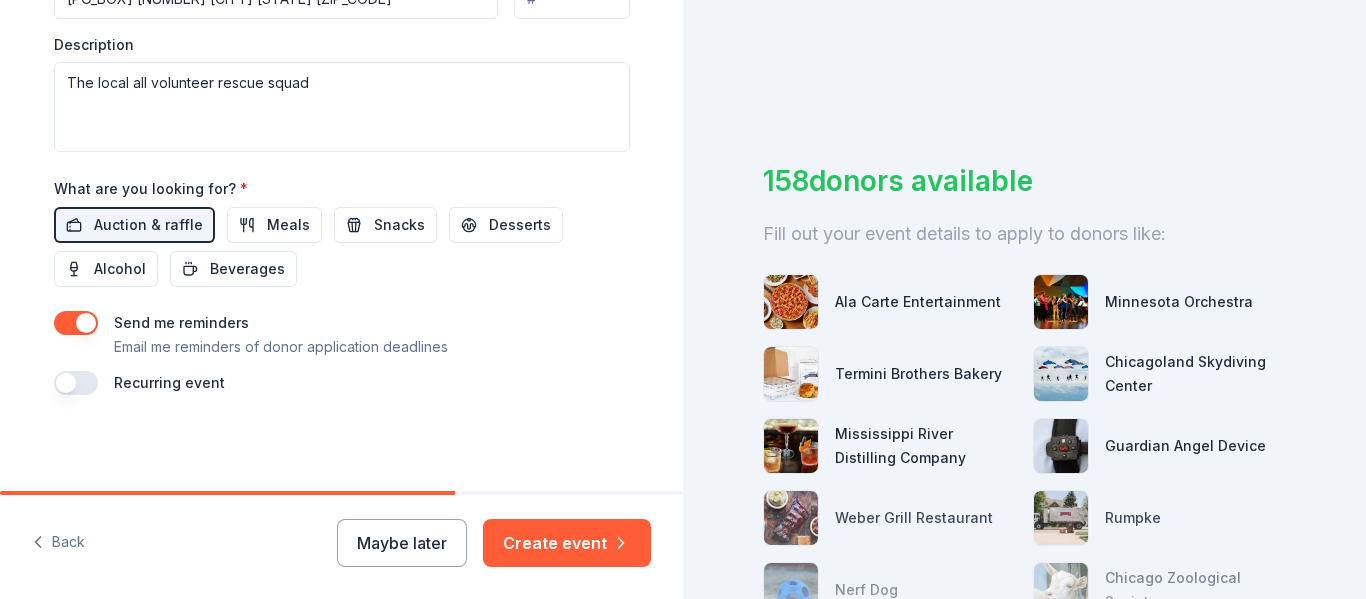 click at bounding box center [76, 383] 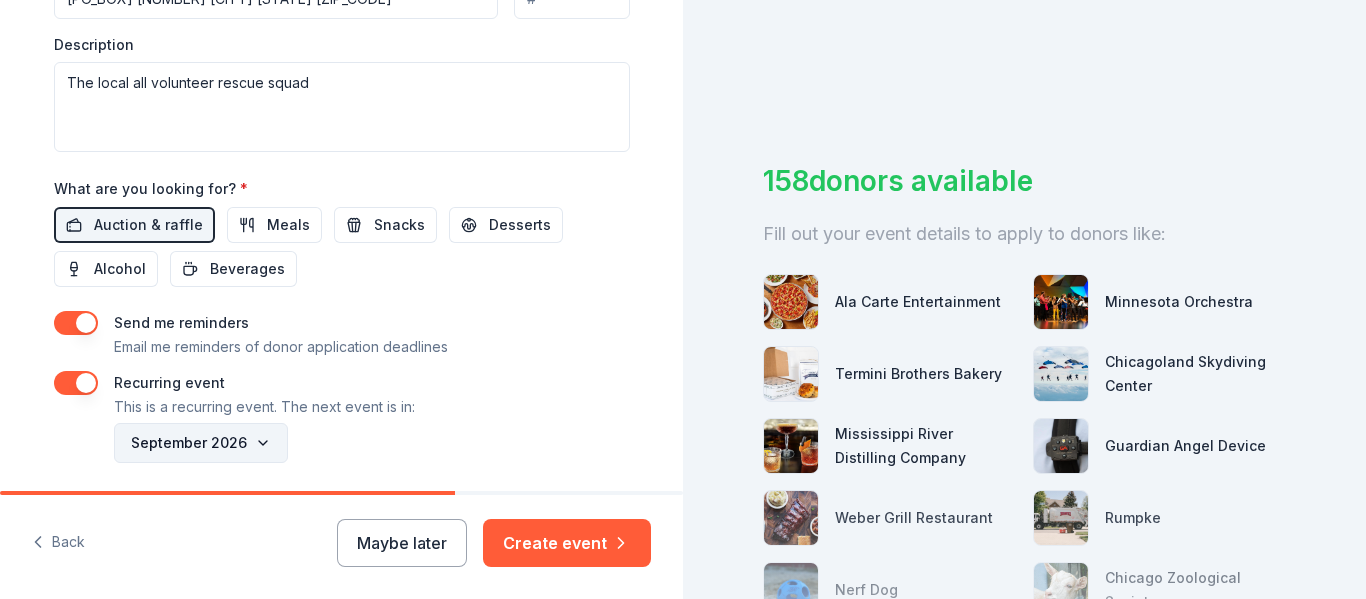 click on "September 2026" at bounding box center (201, 443) 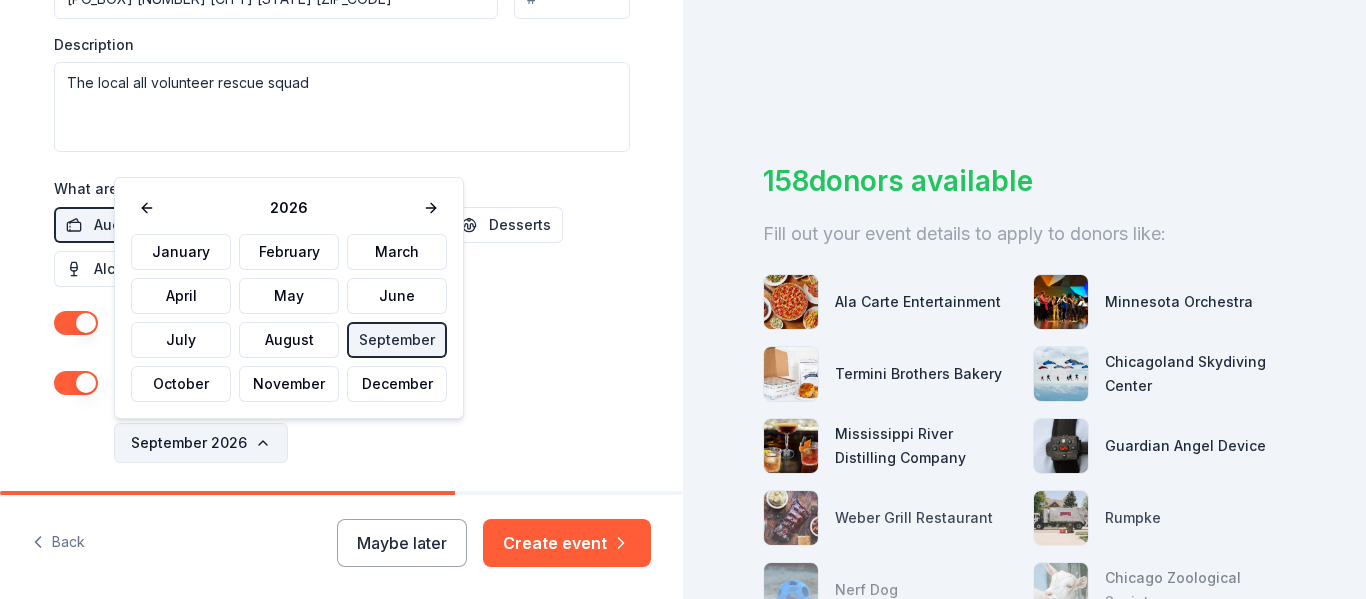 click on "September 2026" at bounding box center (201, 443) 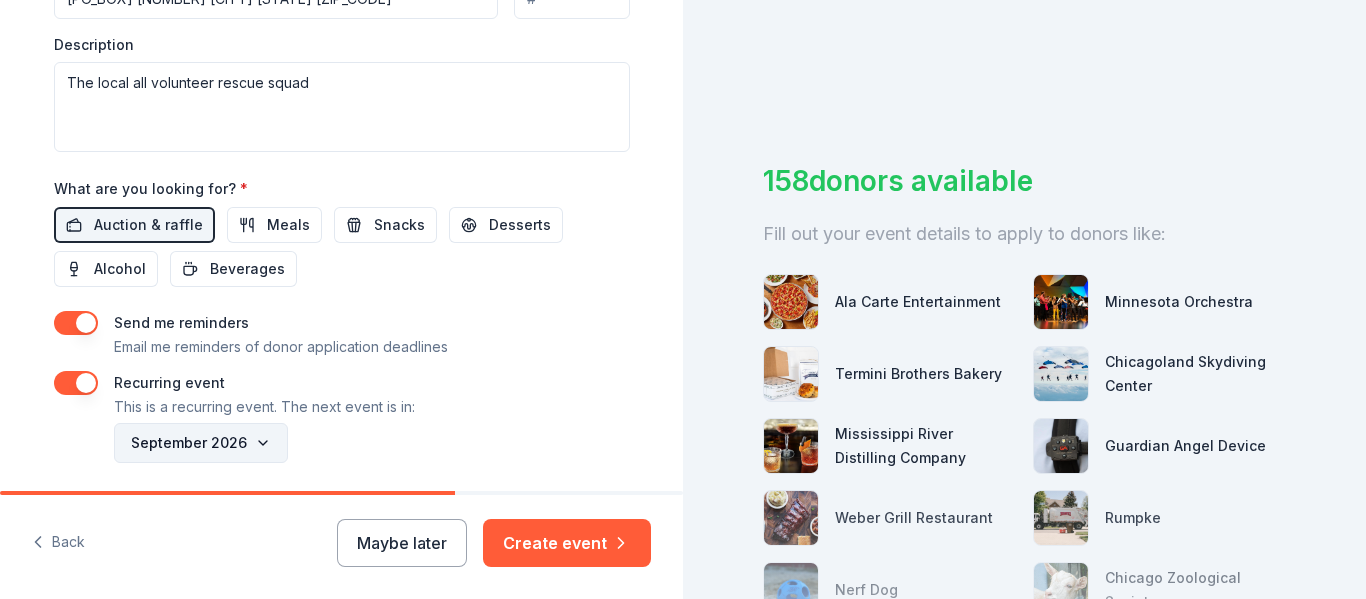 click on "September 2026" at bounding box center [201, 443] 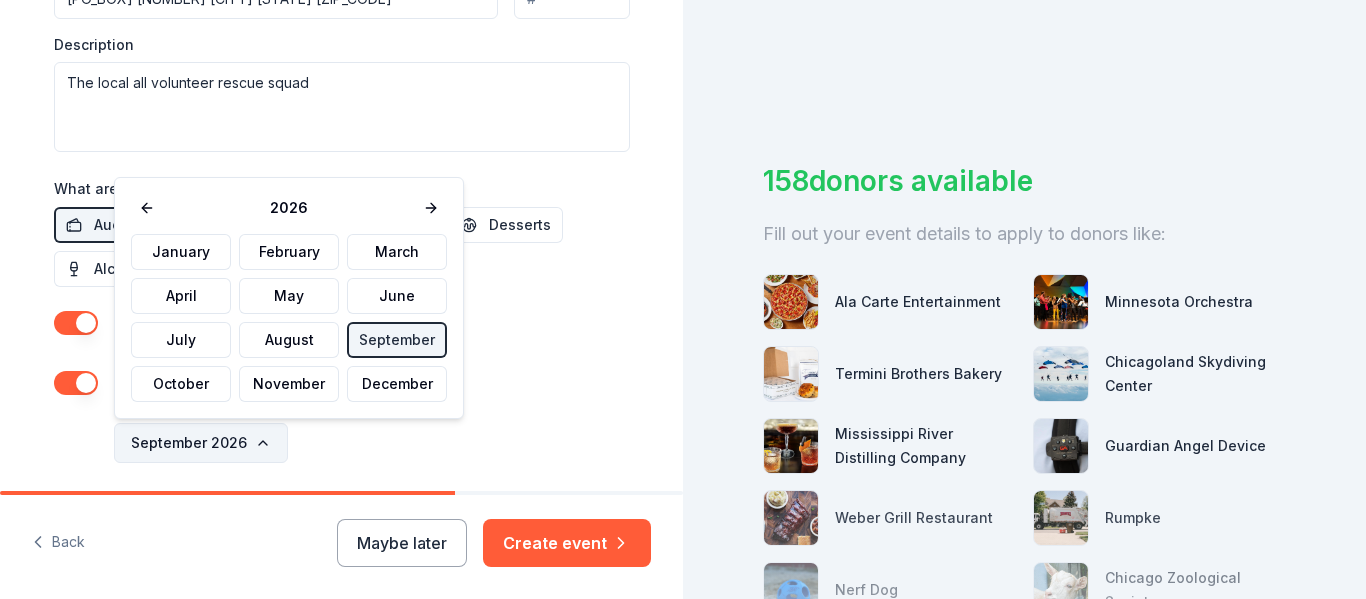 click on "September 2026" at bounding box center (201, 443) 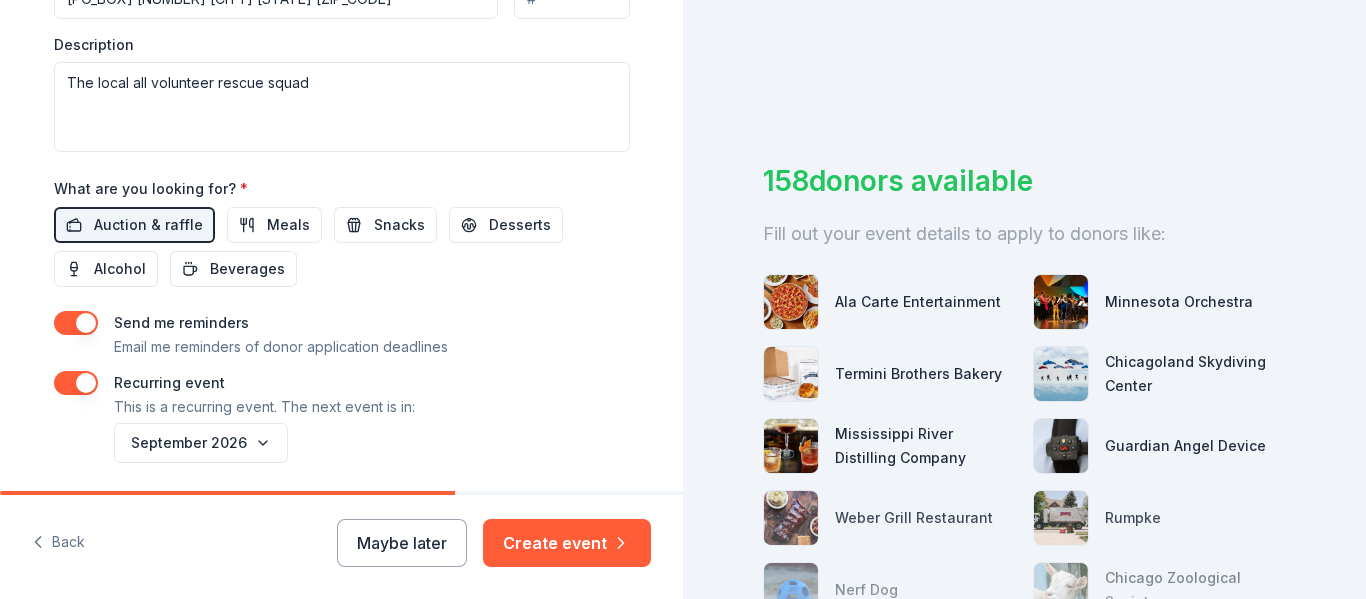 click at bounding box center (76, 383) 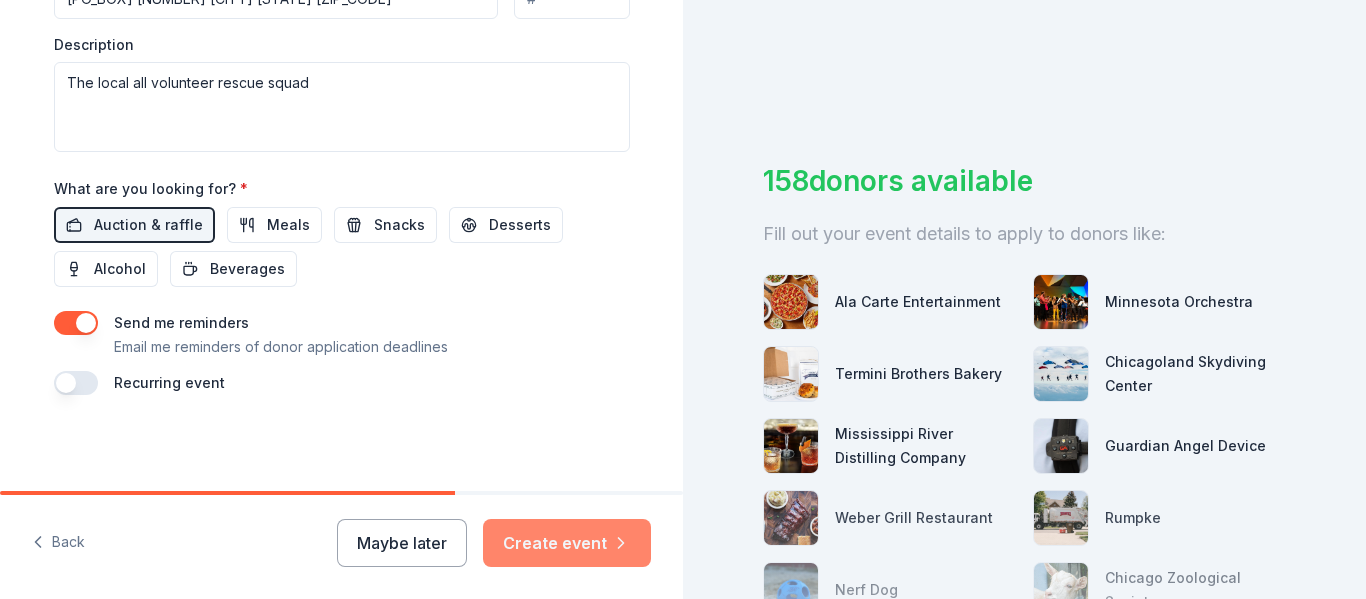click on "Create event" at bounding box center (567, 543) 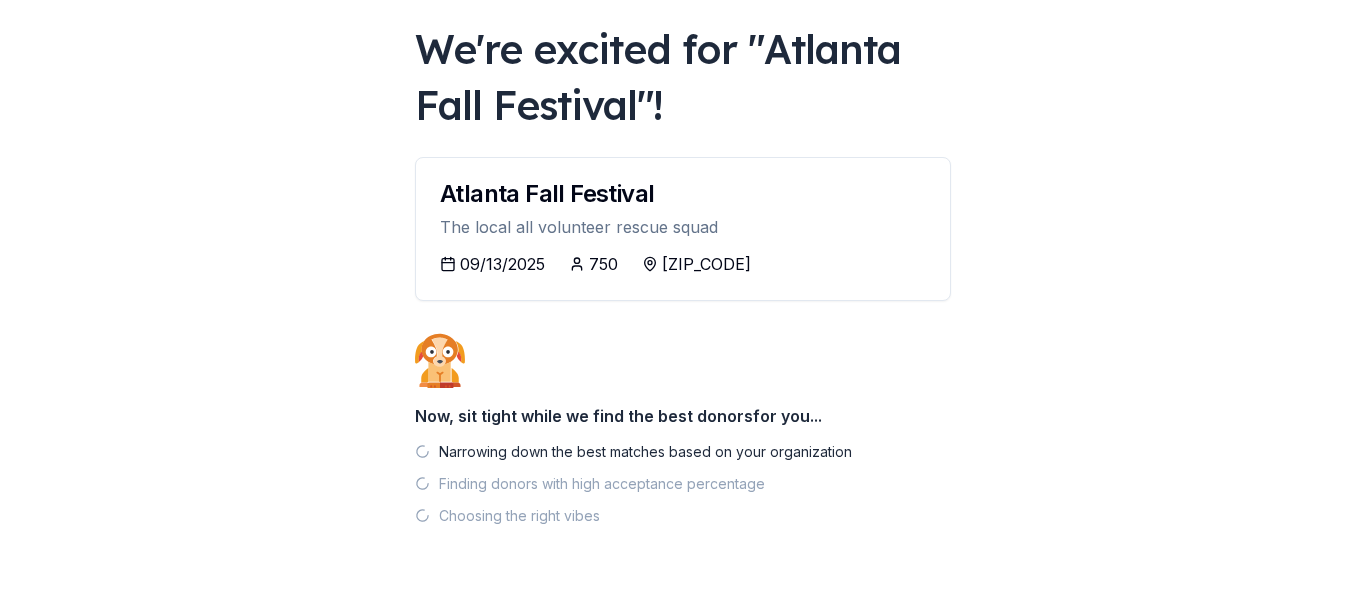 scroll, scrollTop: 167, scrollLeft: 0, axis: vertical 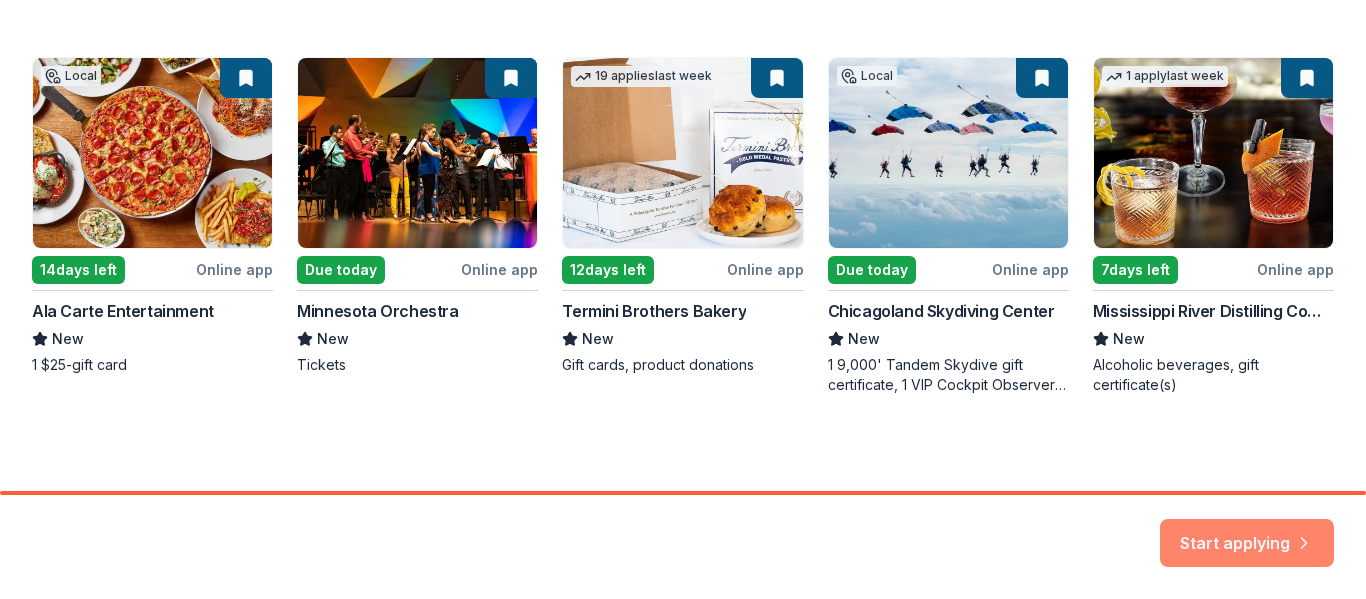 click 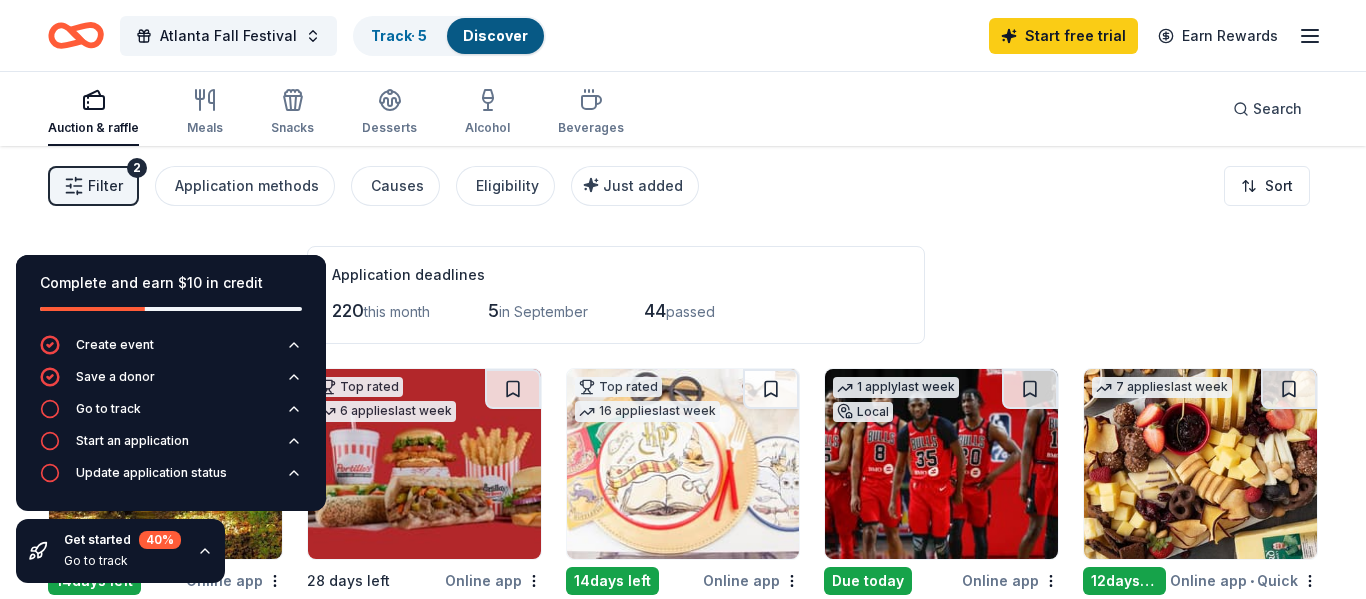 click on "Application deadlines" at bounding box center [616, 275] 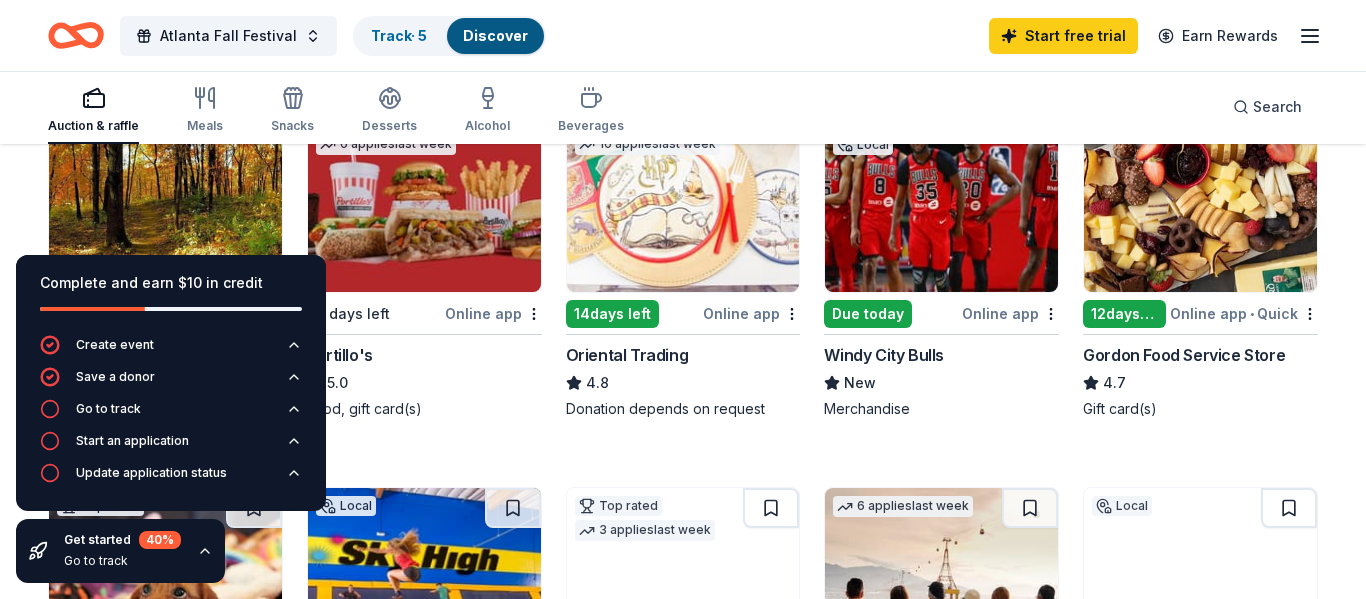 scroll, scrollTop: 230, scrollLeft: 0, axis: vertical 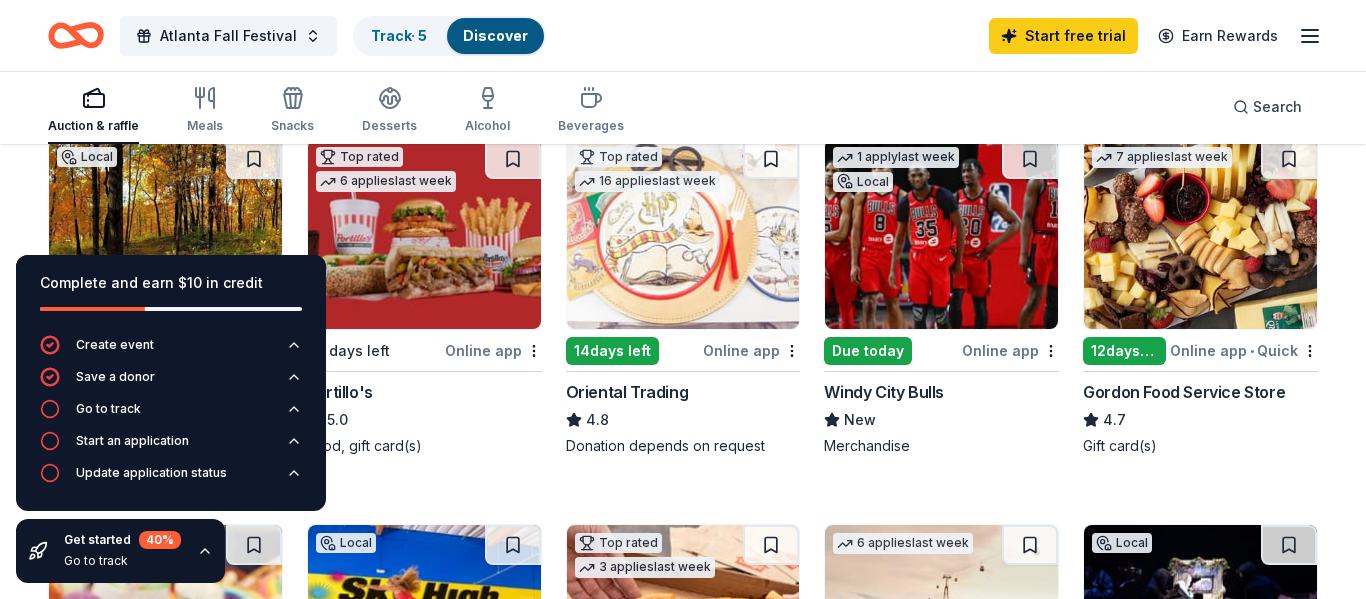 click 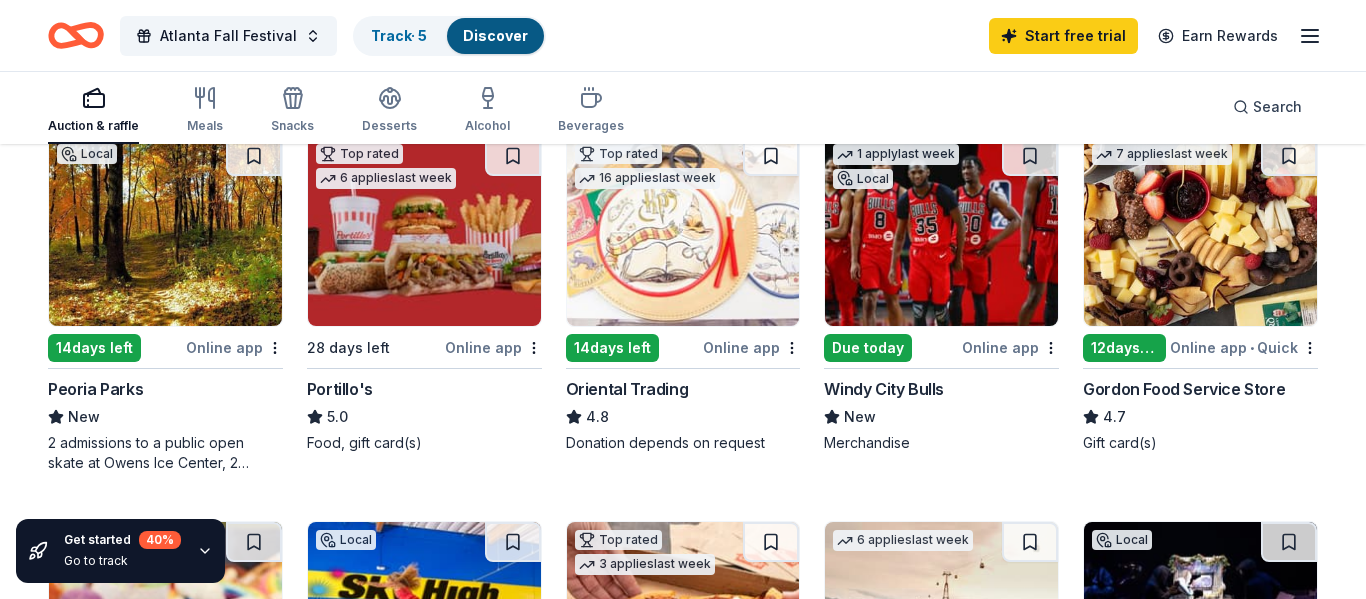 scroll, scrollTop: 231, scrollLeft: 0, axis: vertical 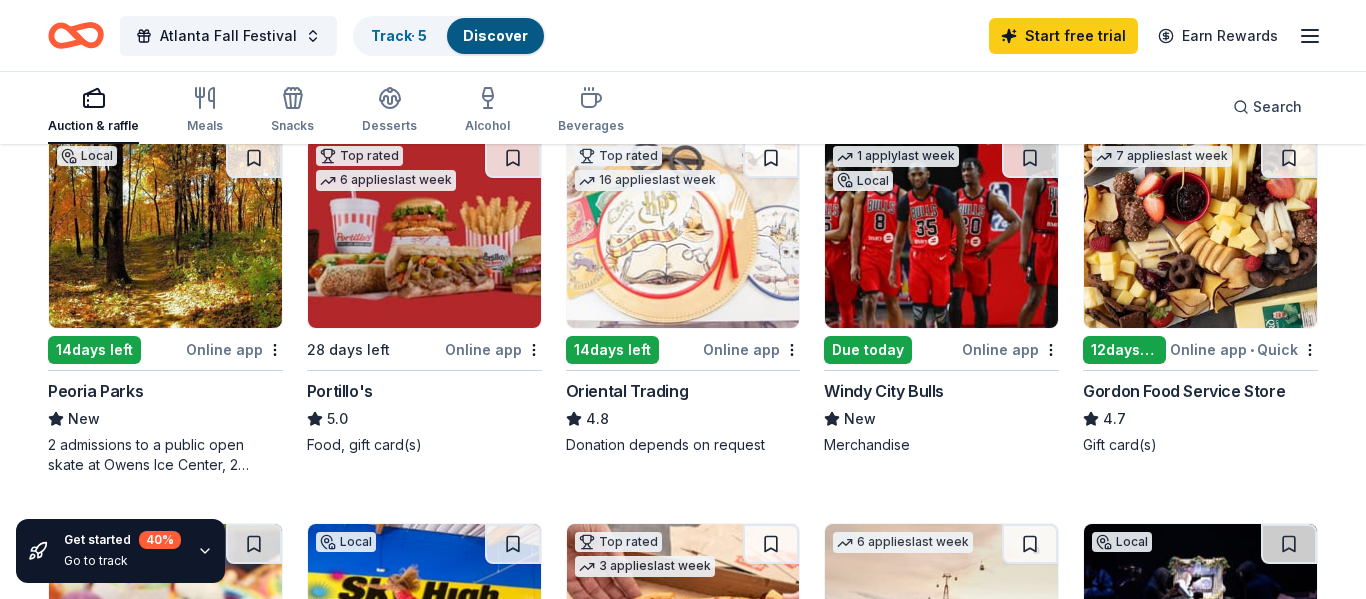 click on "Online app" at bounding box center (234, 349) 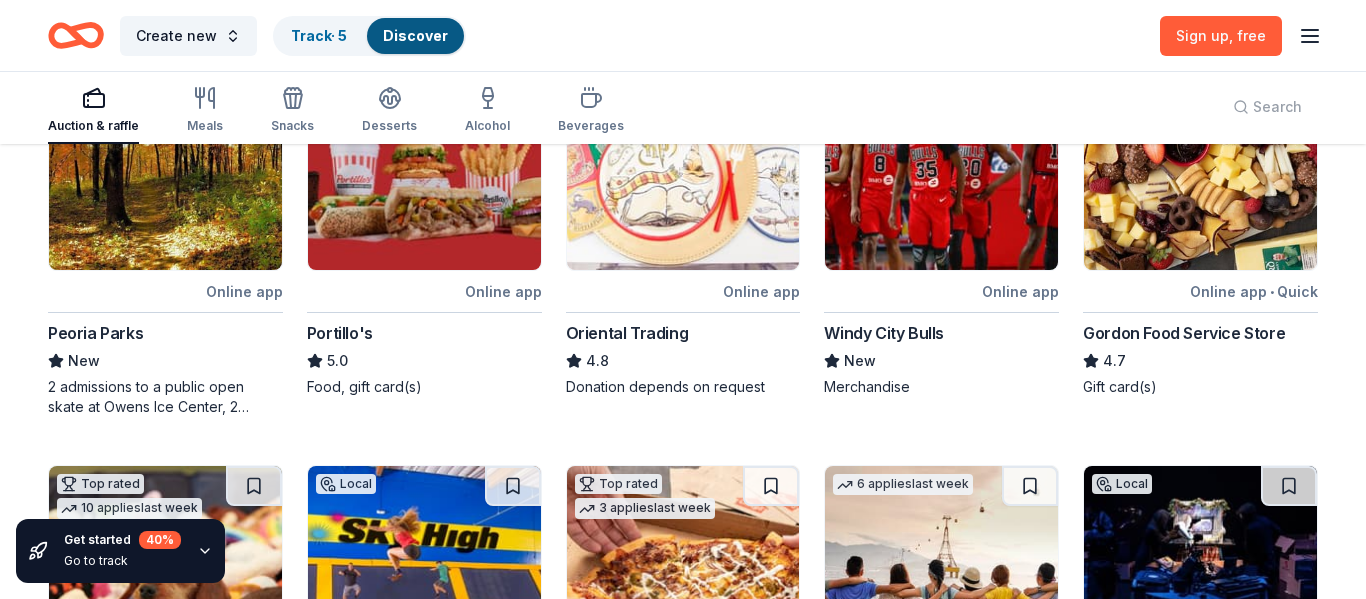 click on "Online app" at bounding box center (503, 291) 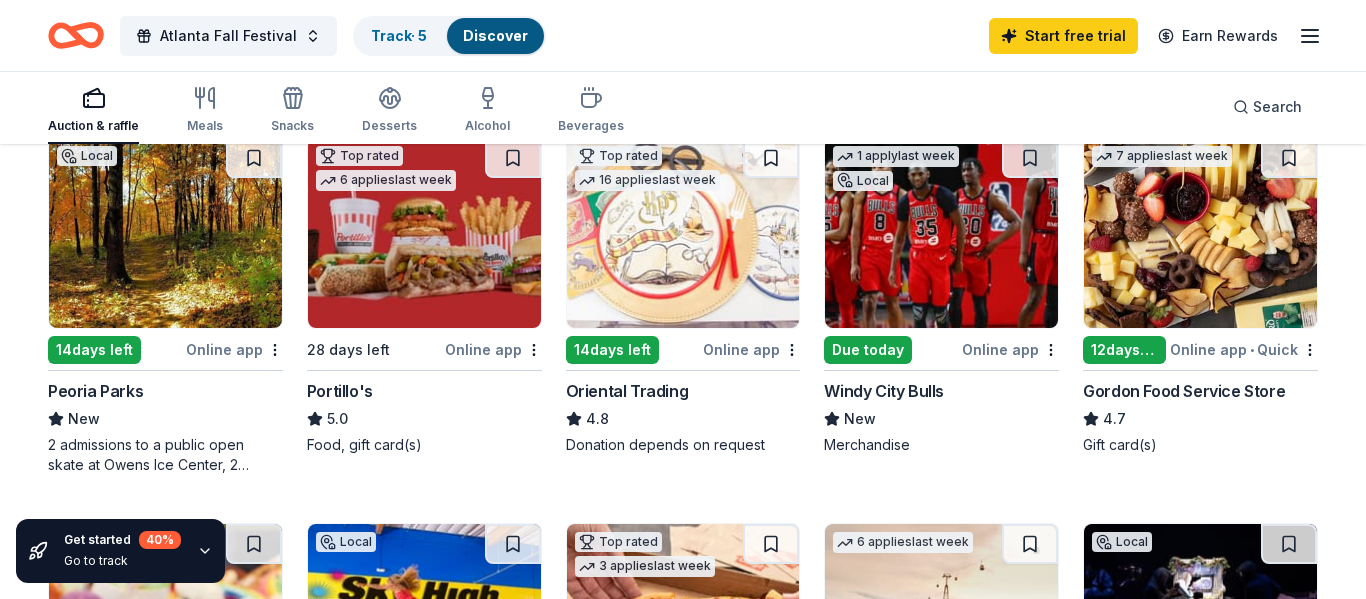 click on "Online app" at bounding box center [1010, 349] 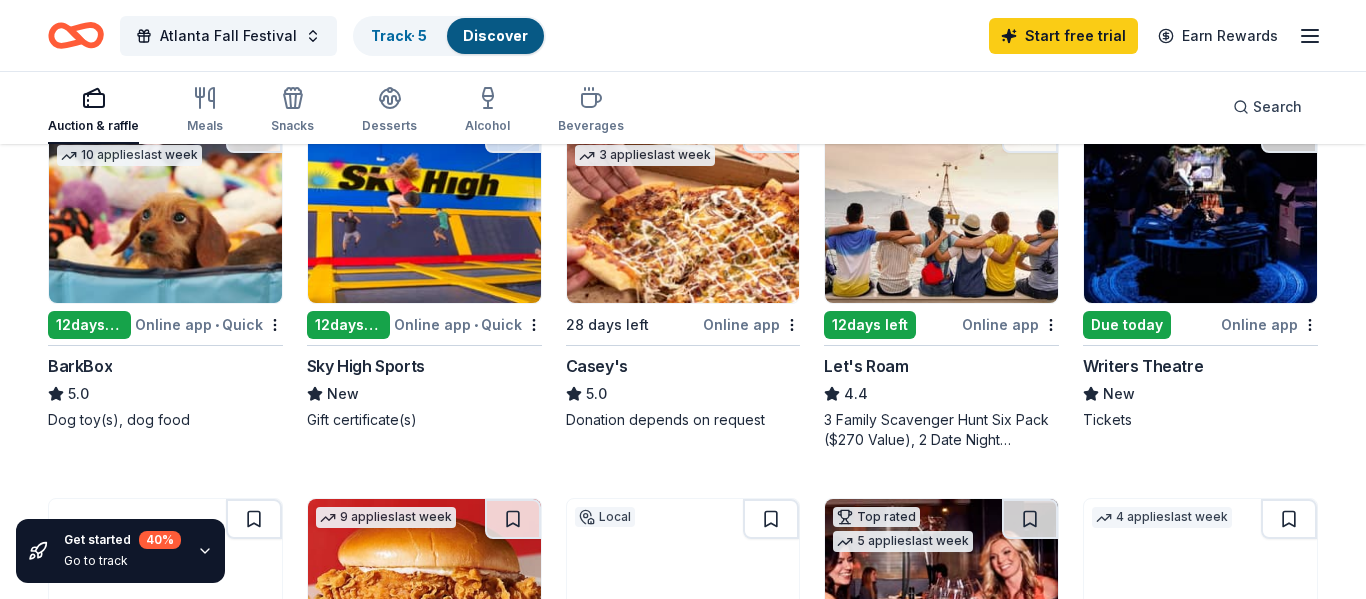 scroll, scrollTop: 649, scrollLeft: 0, axis: vertical 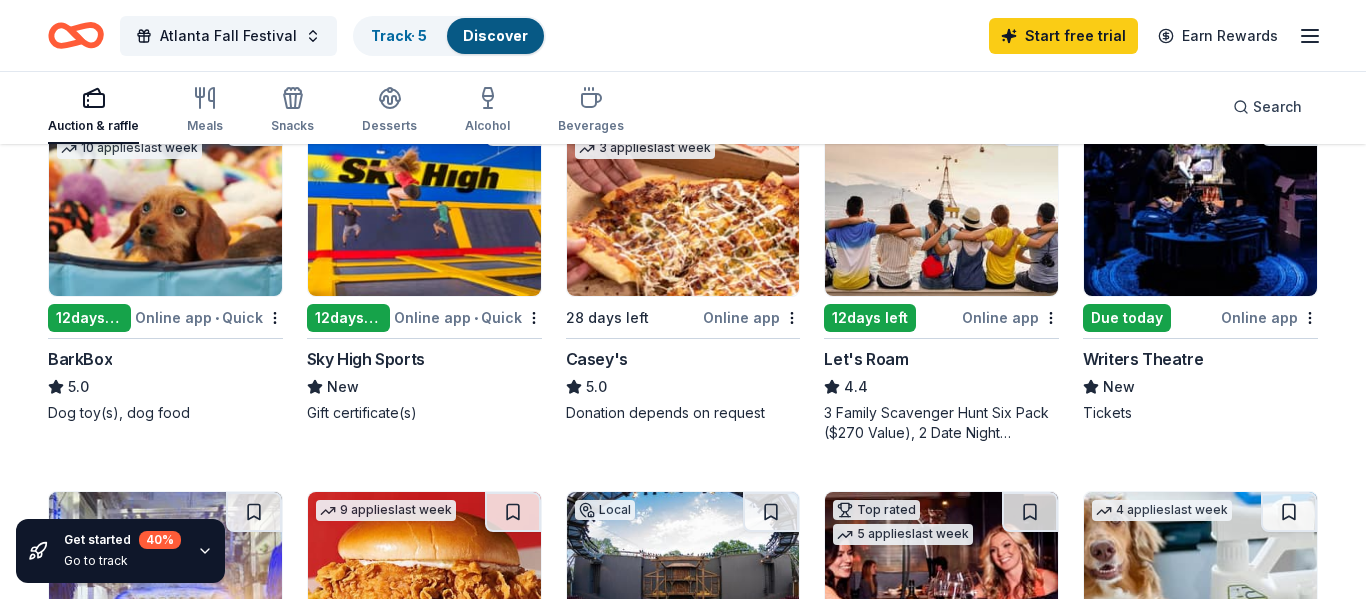 click on "BarkBox" at bounding box center (80, 359) 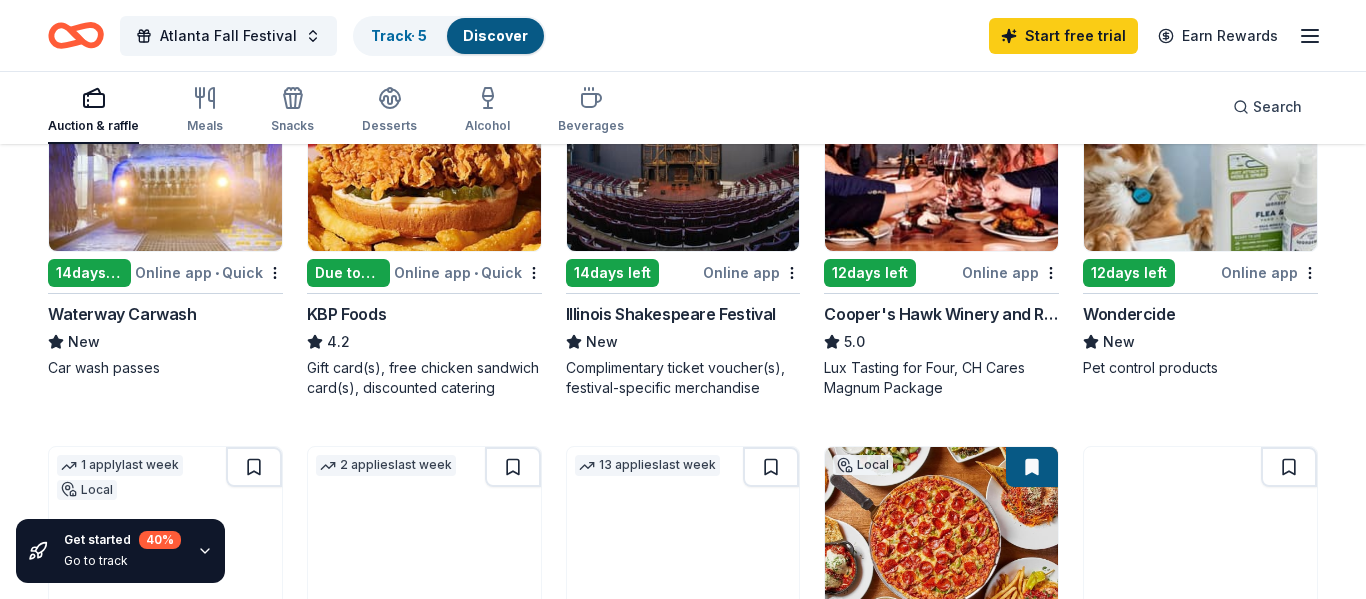scroll, scrollTop: 1083, scrollLeft: 0, axis: vertical 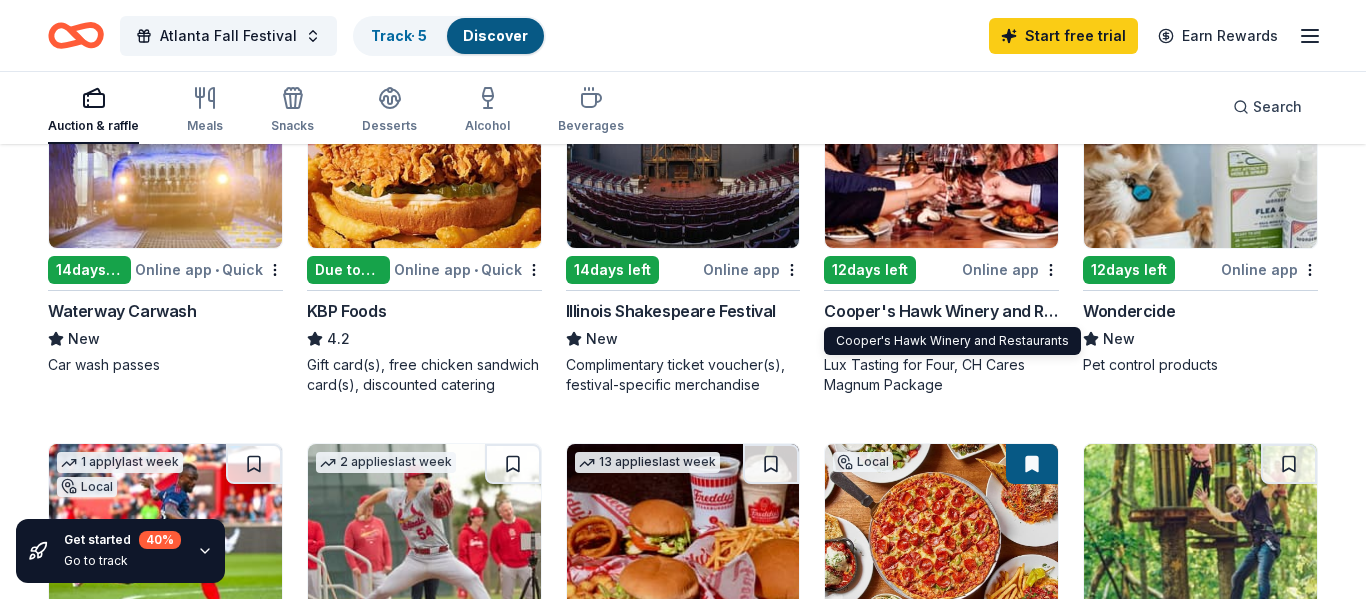 click on "Cooper's Hawk Winery and Restaurants" at bounding box center [941, 311] 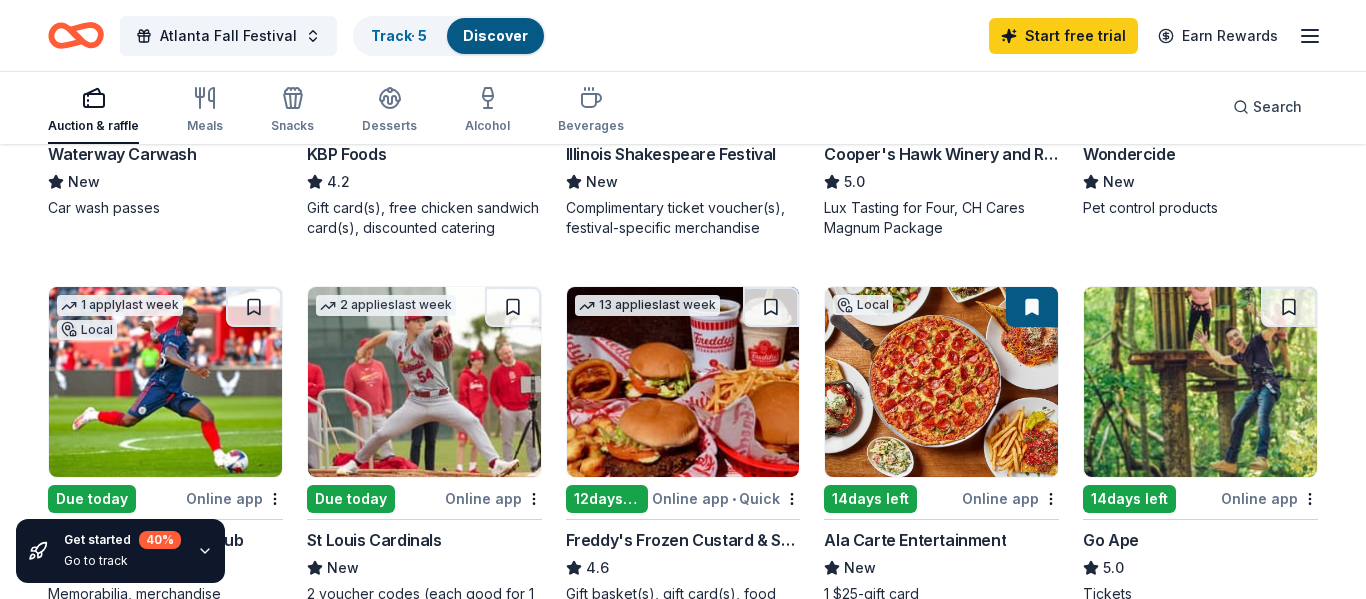 scroll, scrollTop: 1228, scrollLeft: 0, axis: vertical 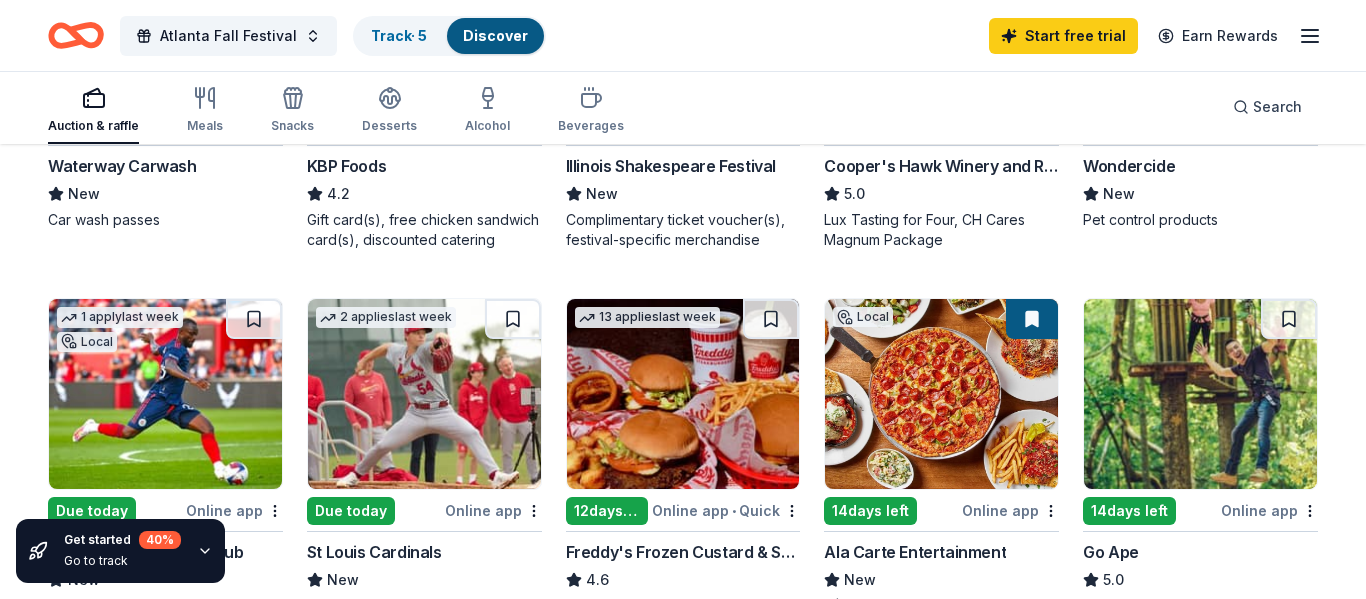 click at bounding box center [1200, 394] 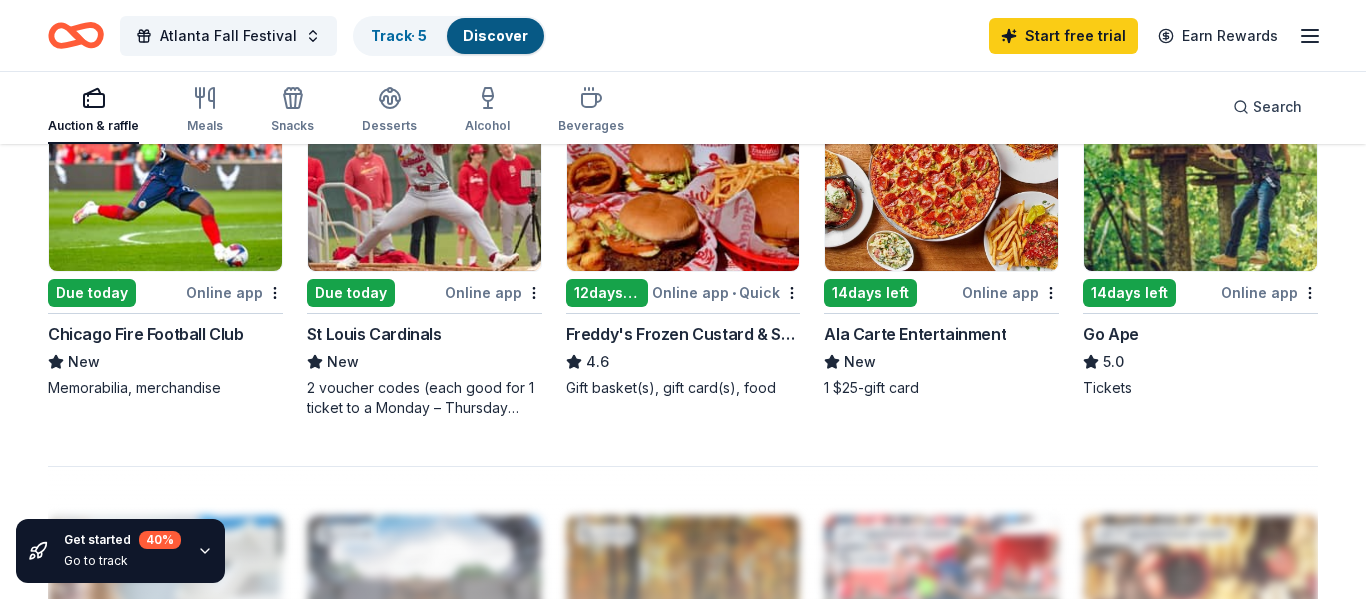 scroll, scrollTop: 1459, scrollLeft: 0, axis: vertical 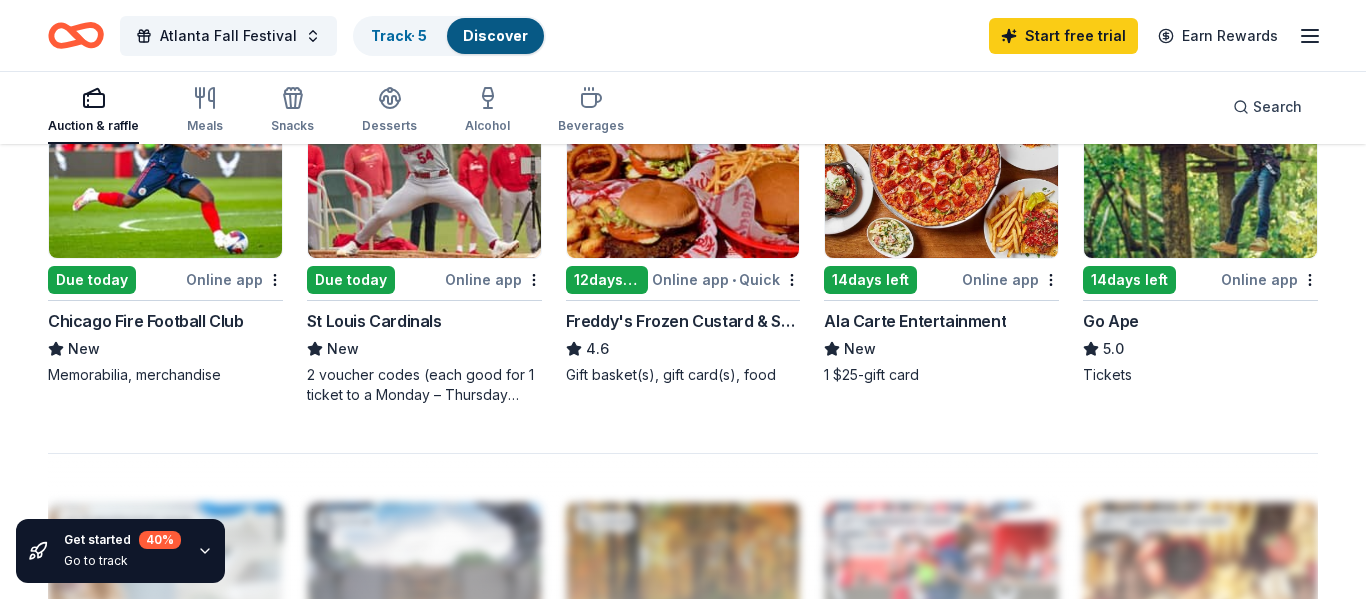 click at bounding box center [424, 163] 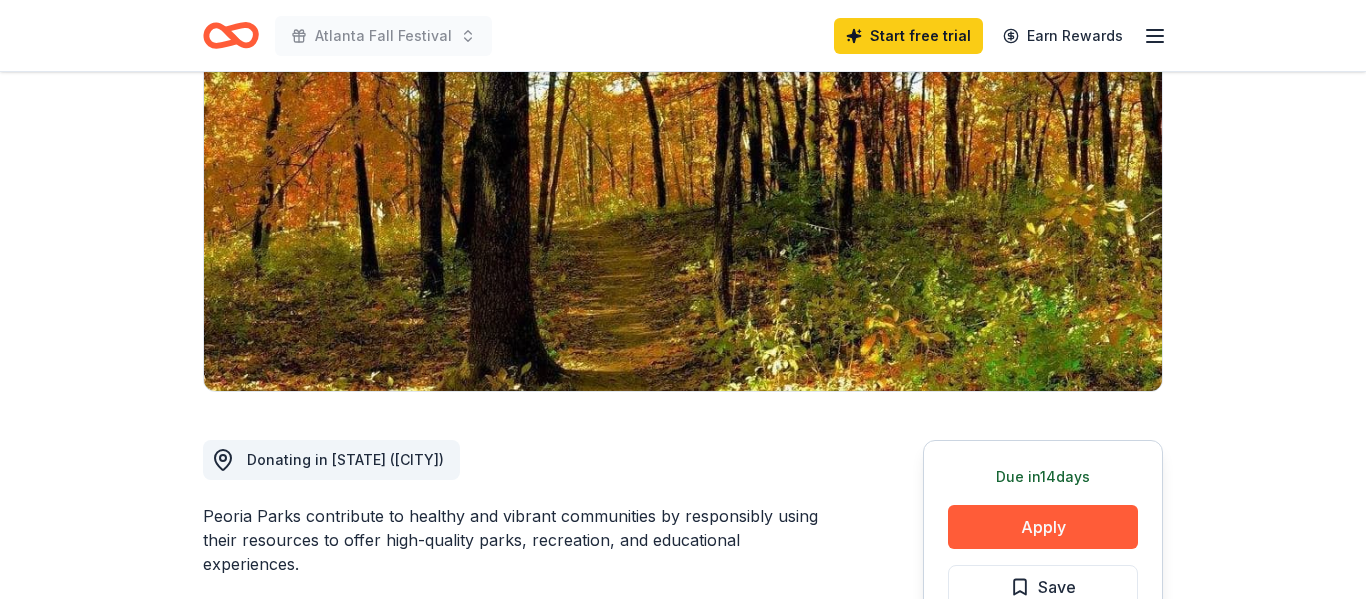 scroll, scrollTop: 206, scrollLeft: 0, axis: vertical 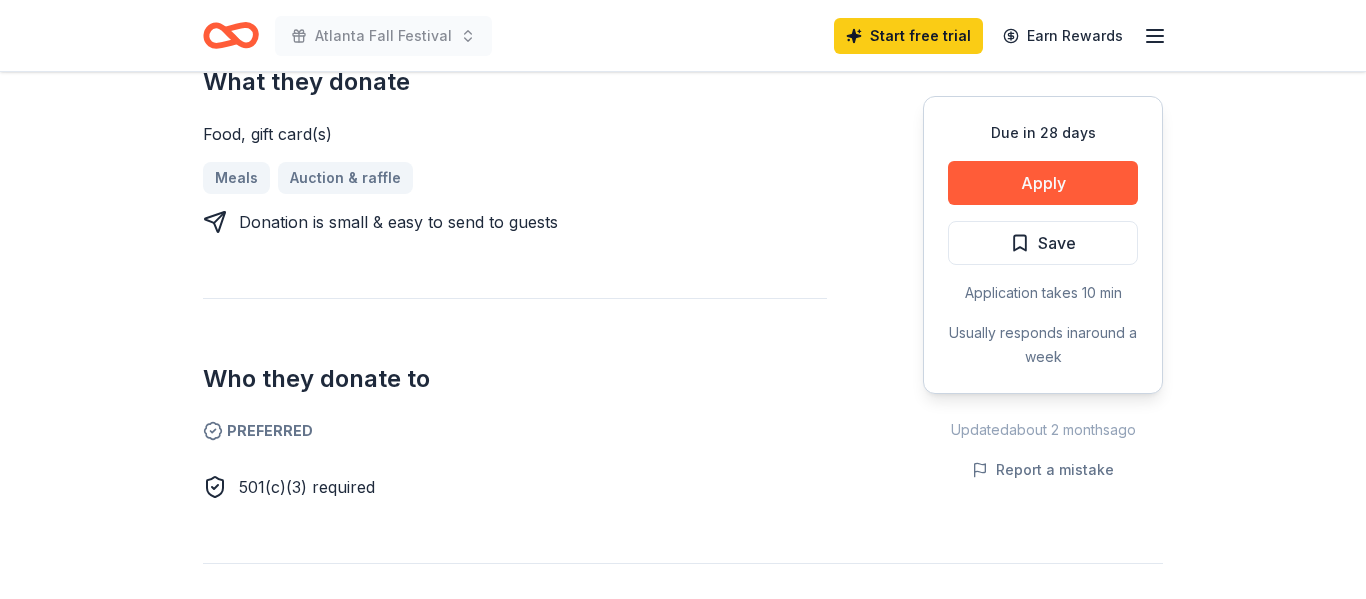 click on "Who they donate to  Preferred 501(c)(3) required" at bounding box center [515, 398] 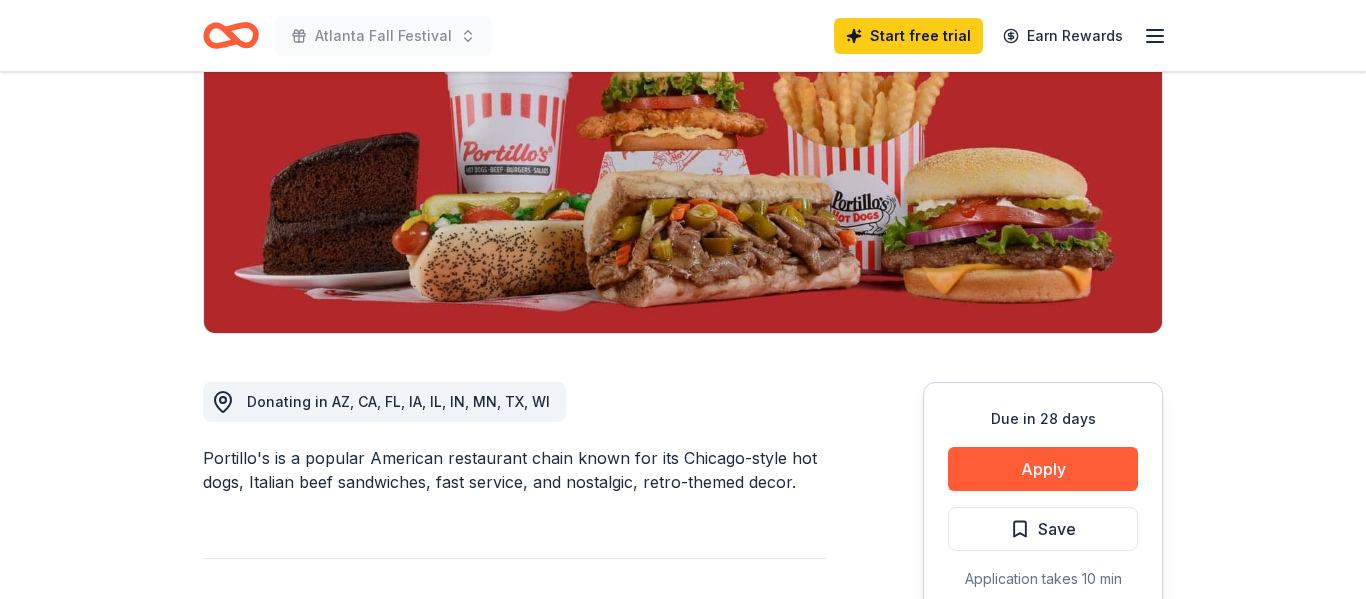 scroll, scrollTop: 280, scrollLeft: 0, axis: vertical 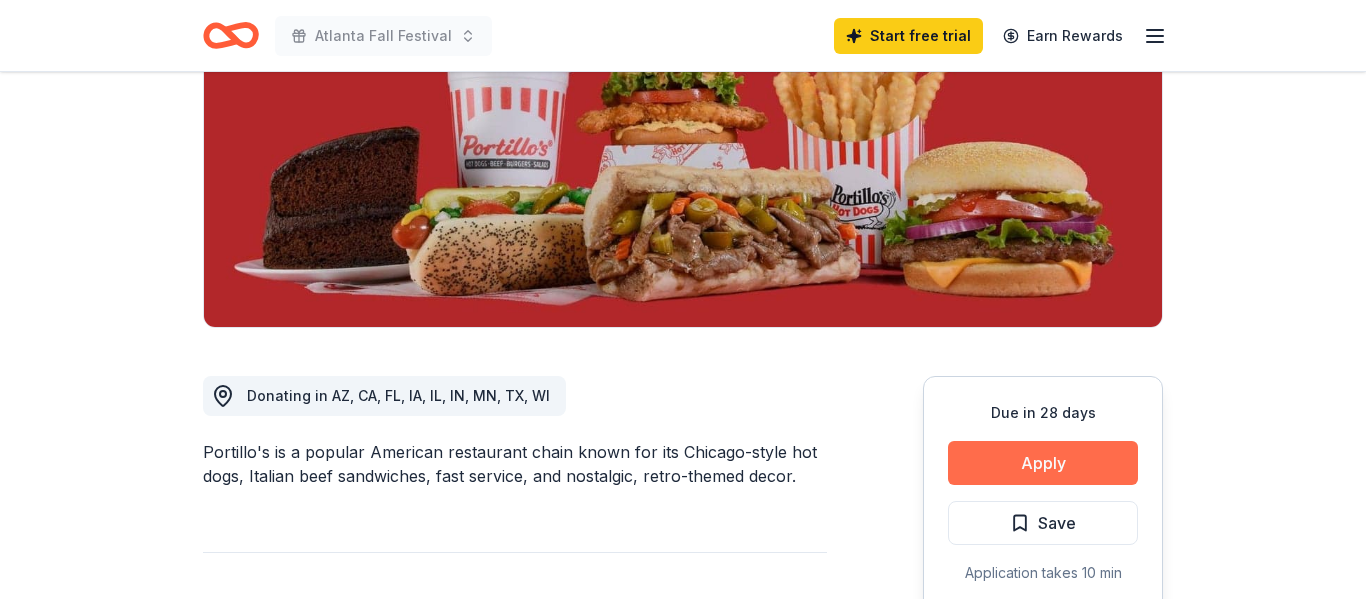 click on "Apply" at bounding box center (1043, 463) 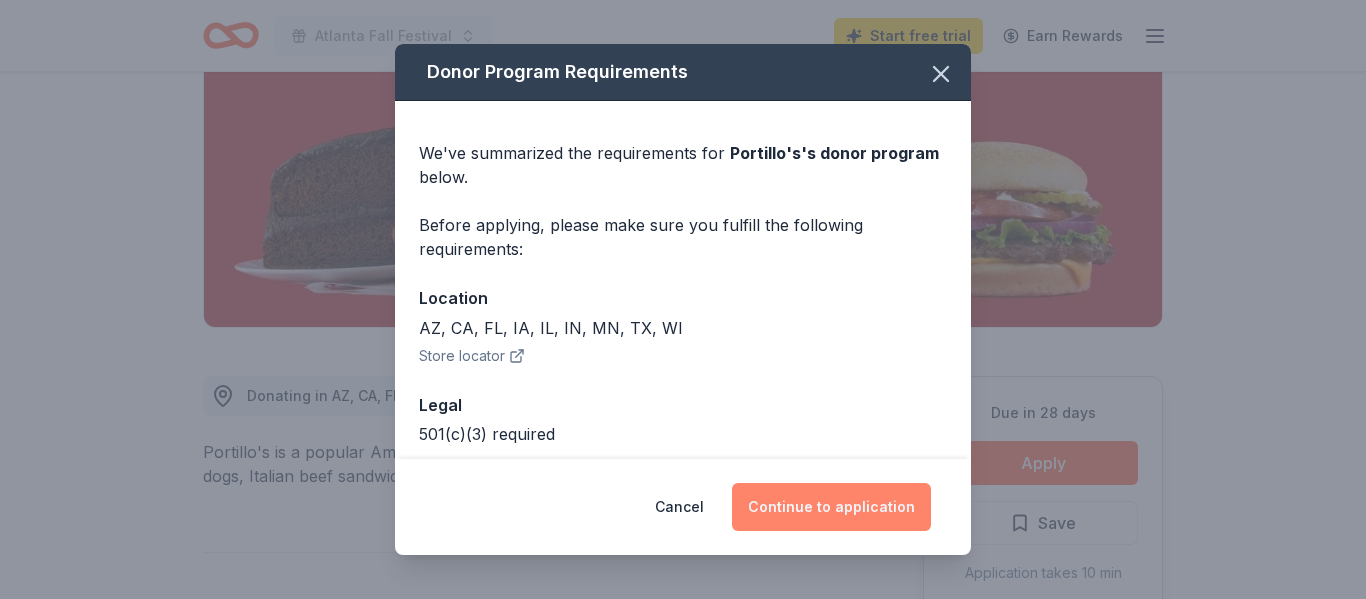 click on "Continue to application" at bounding box center [831, 507] 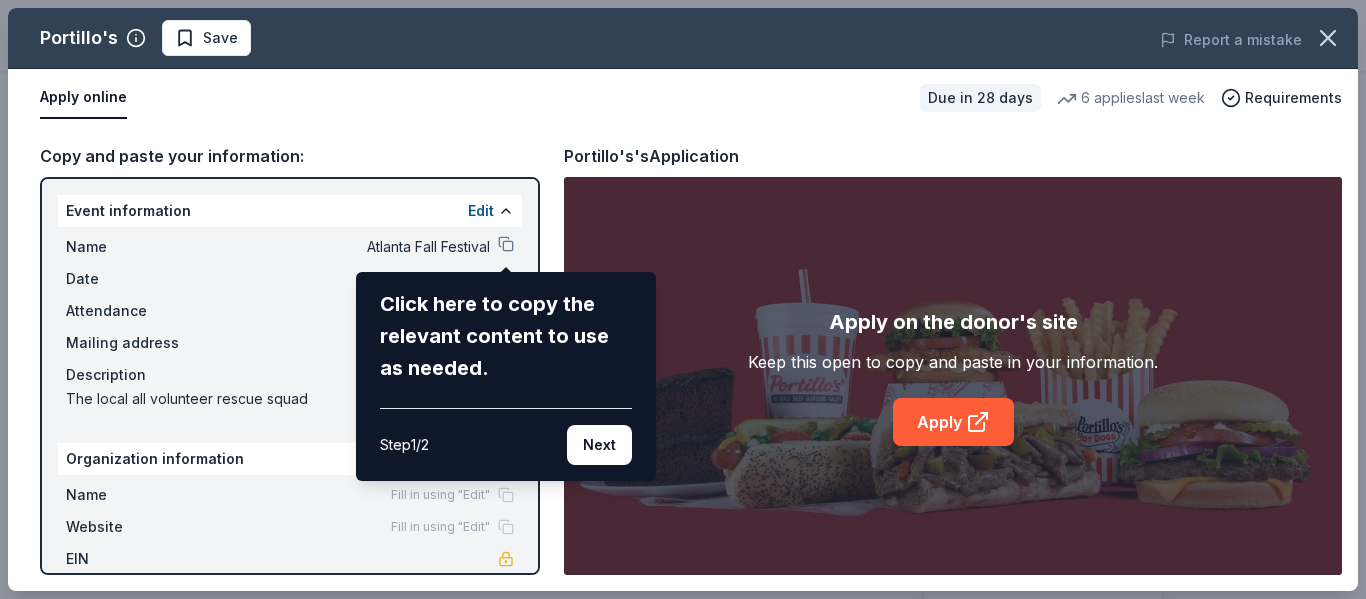 click on "Click here to copy the relevant content to use as needed." at bounding box center (506, 336) 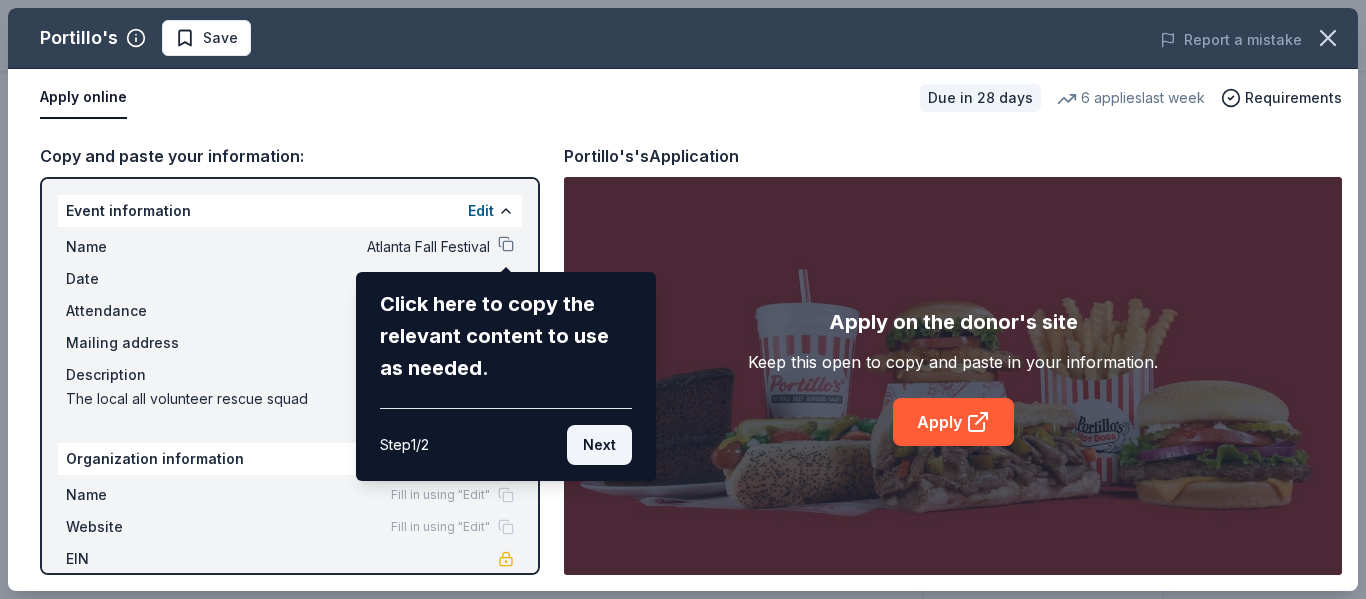 click on "Next" at bounding box center (599, 445) 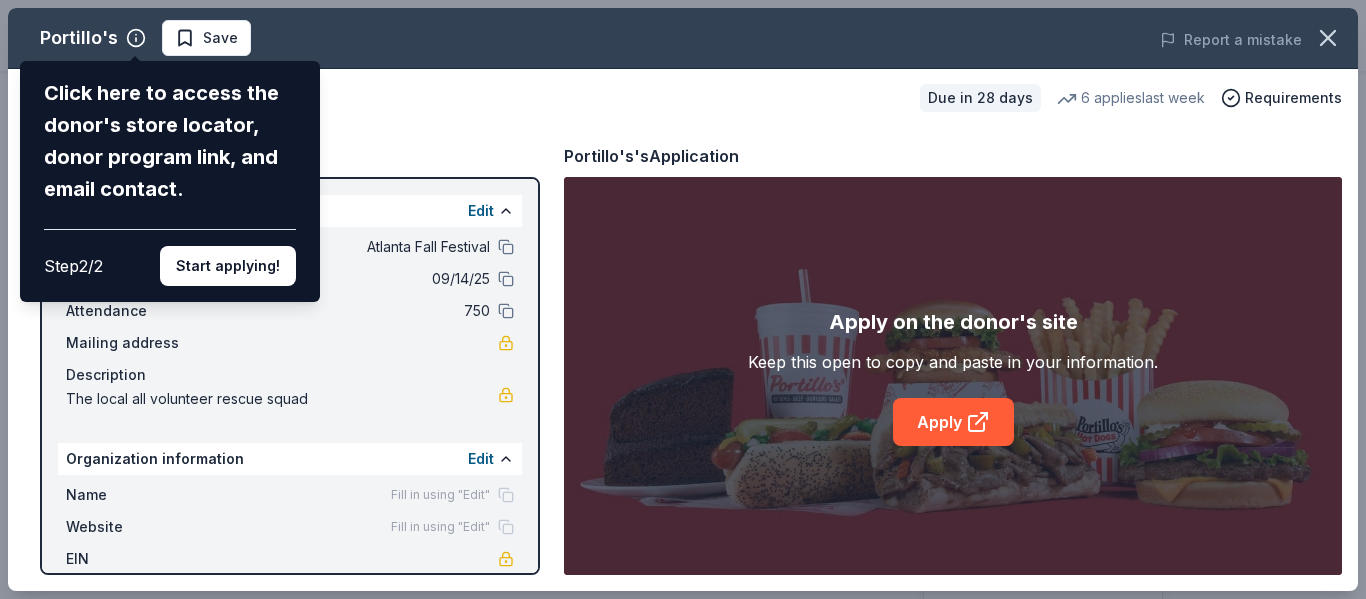 click on "Portillo's Click here to access the donor's store locator, donor program link, and email contact. Step  2 / 2 Start applying! Save Report a mistake Apply online Due in 28 days 6   applies  last week Requirements Copy and paste your information: Event information Edit Name Atlanta Fall Festival Date 09/14/25 Attendance 750 Mailing address Description The local all volunteer rescue squad Organization information Edit Name Fill in using "Edit" Website Fill in using "Edit" EIN Mission statement Portillo's's  Application Apply on the donor's site Keep this open to copy and paste in your information. Apply" at bounding box center [683, 299] 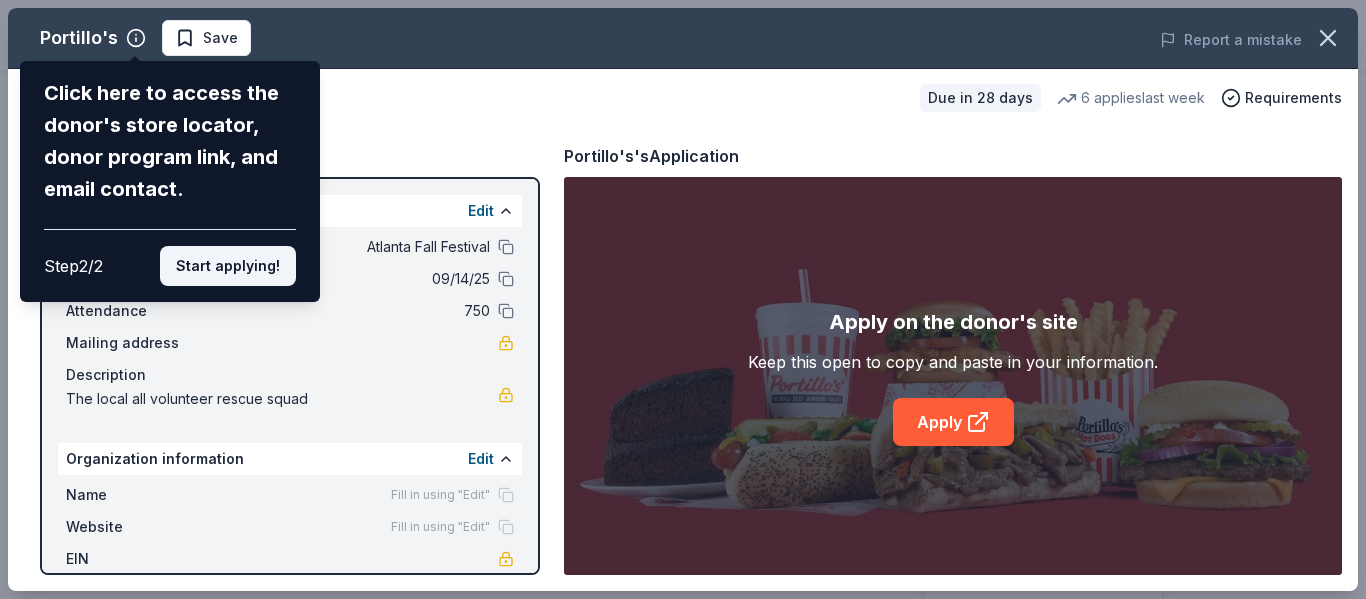 click on "Start applying!" at bounding box center [228, 266] 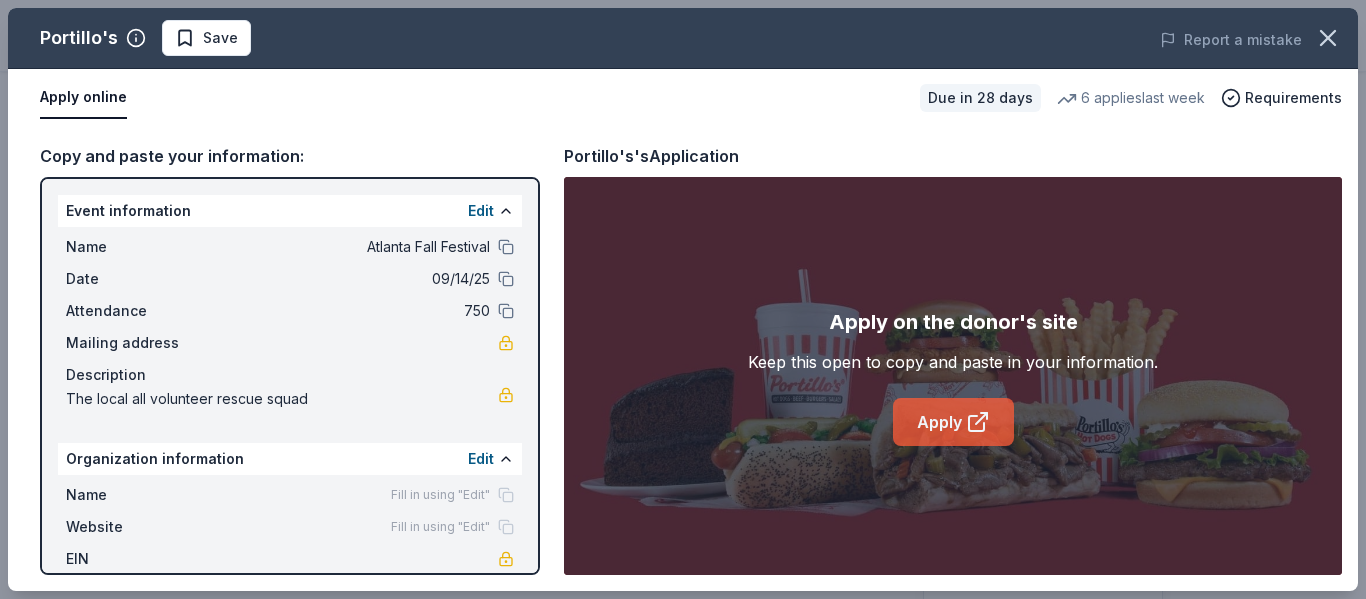 click on "Apply" at bounding box center (953, 422) 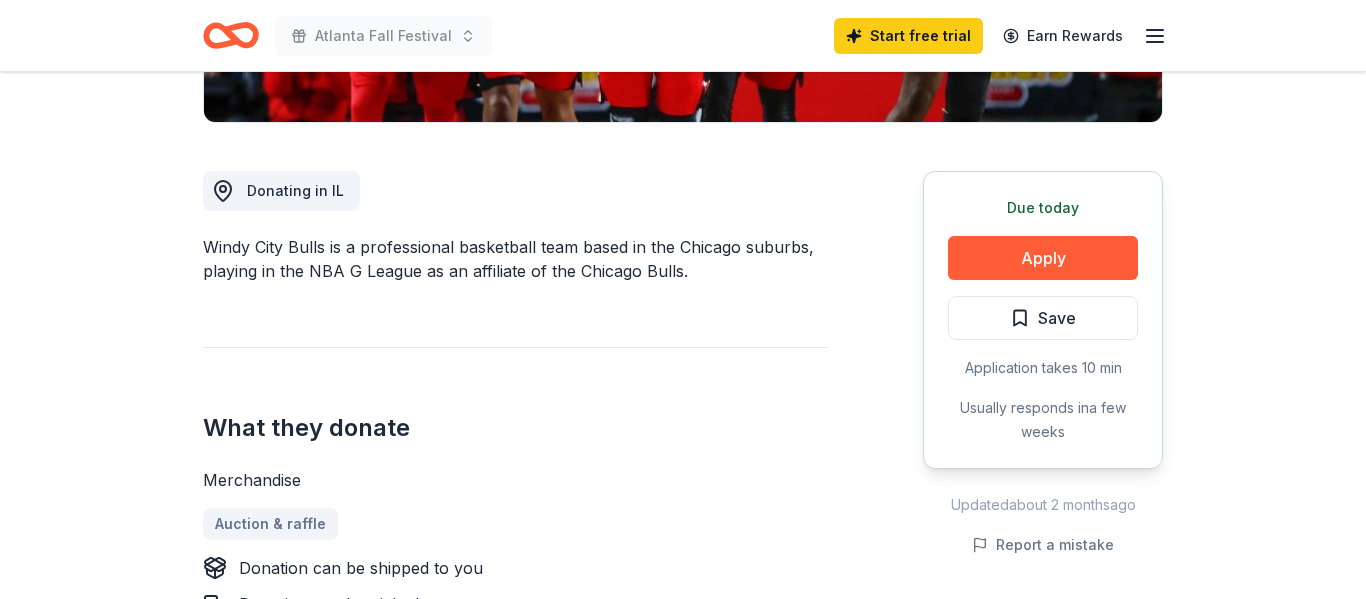 scroll, scrollTop: 244, scrollLeft: 0, axis: vertical 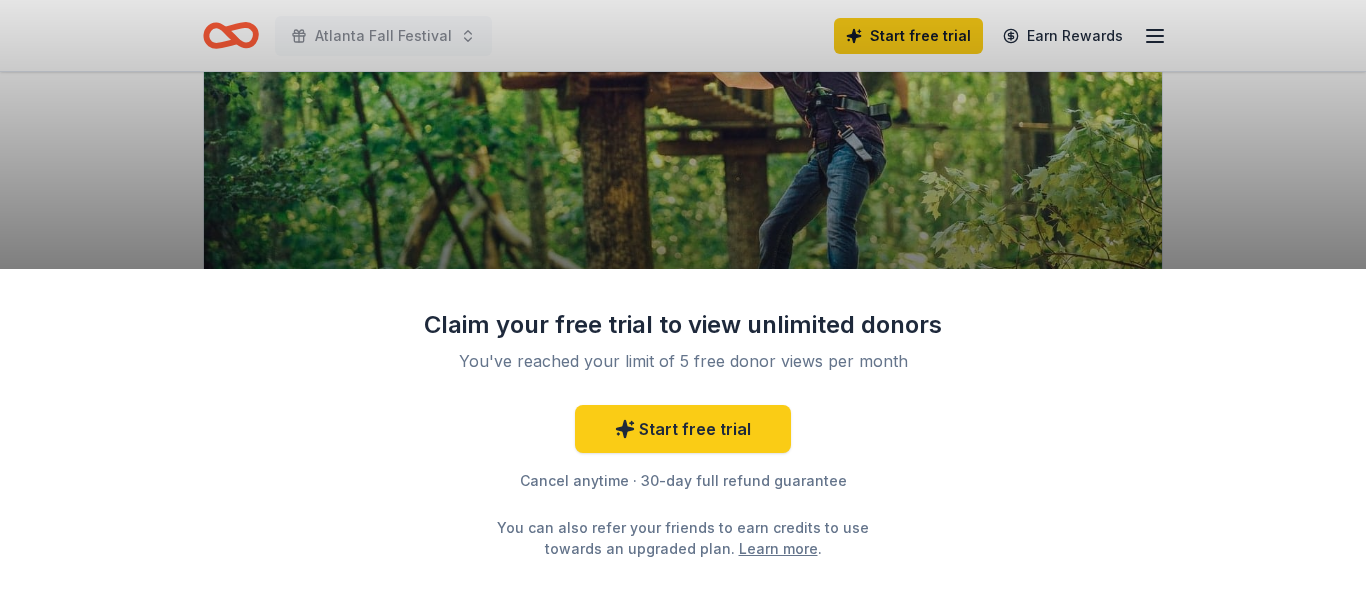 click on "Claim your free trial to view unlimited donors You've reached your limit of 5 free donor views per month Start free  trial Cancel anytime · 30-day full refund guarantee You can also refer your friends to earn credits to use towards an upgraded plan.   Learn more ." at bounding box center [683, 434] 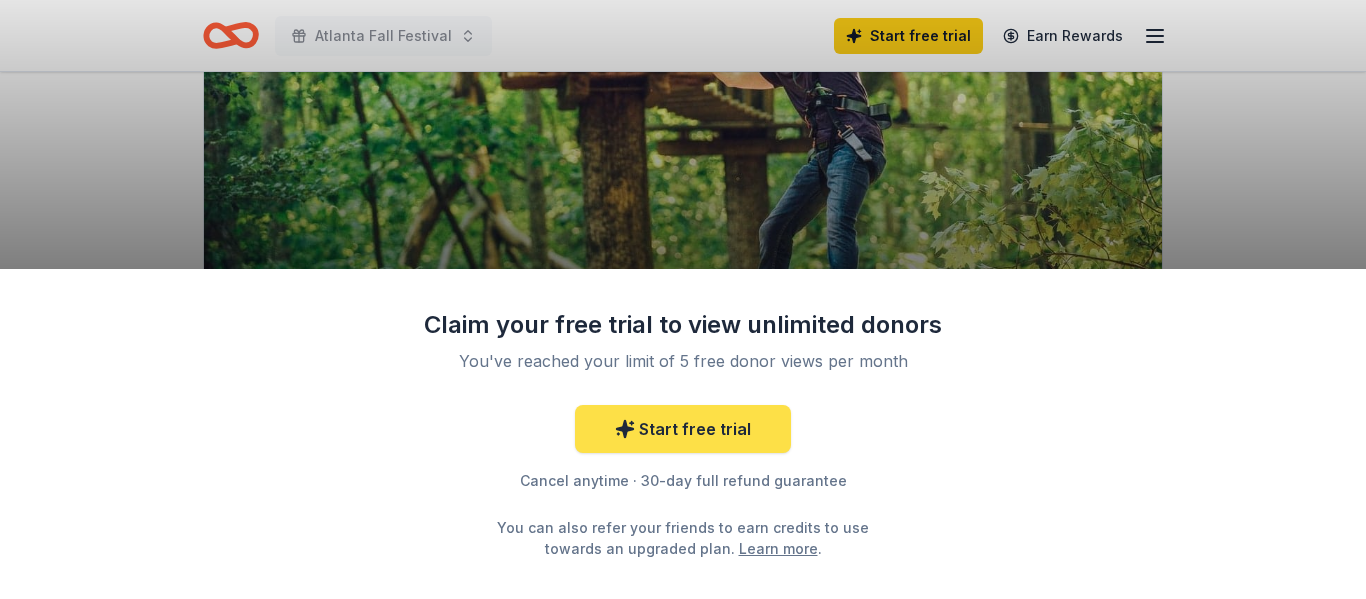 click on "Start free  trial" at bounding box center (683, 429) 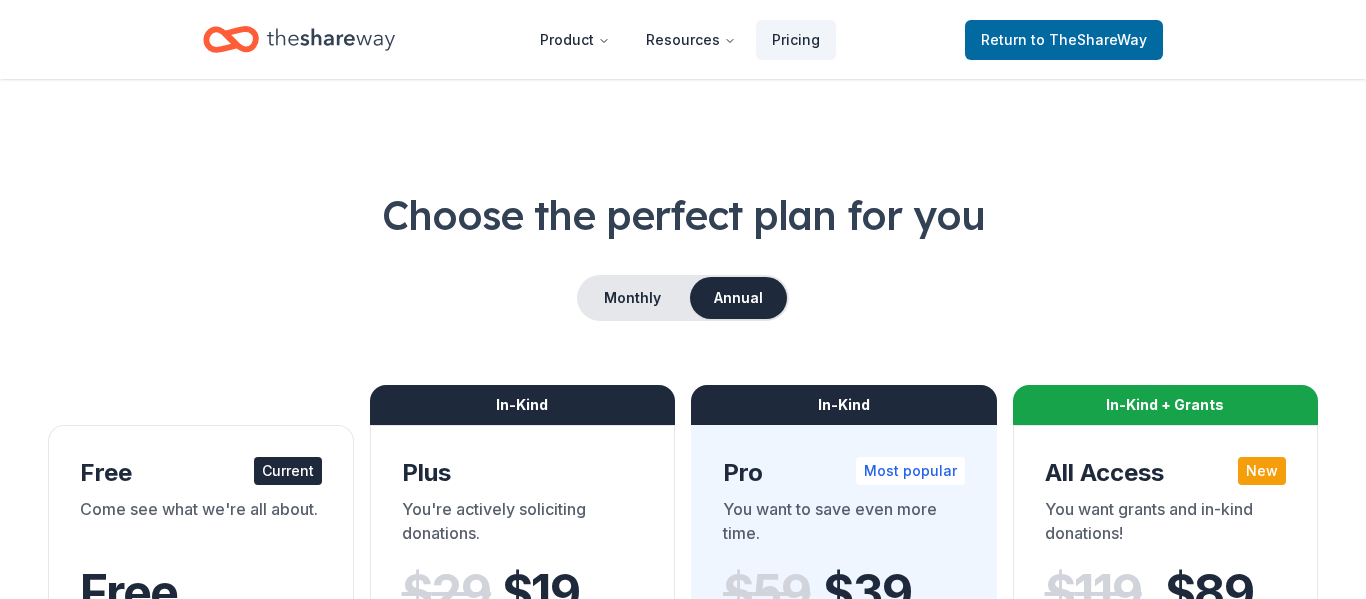scroll, scrollTop: 0, scrollLeft: 0, axis: both 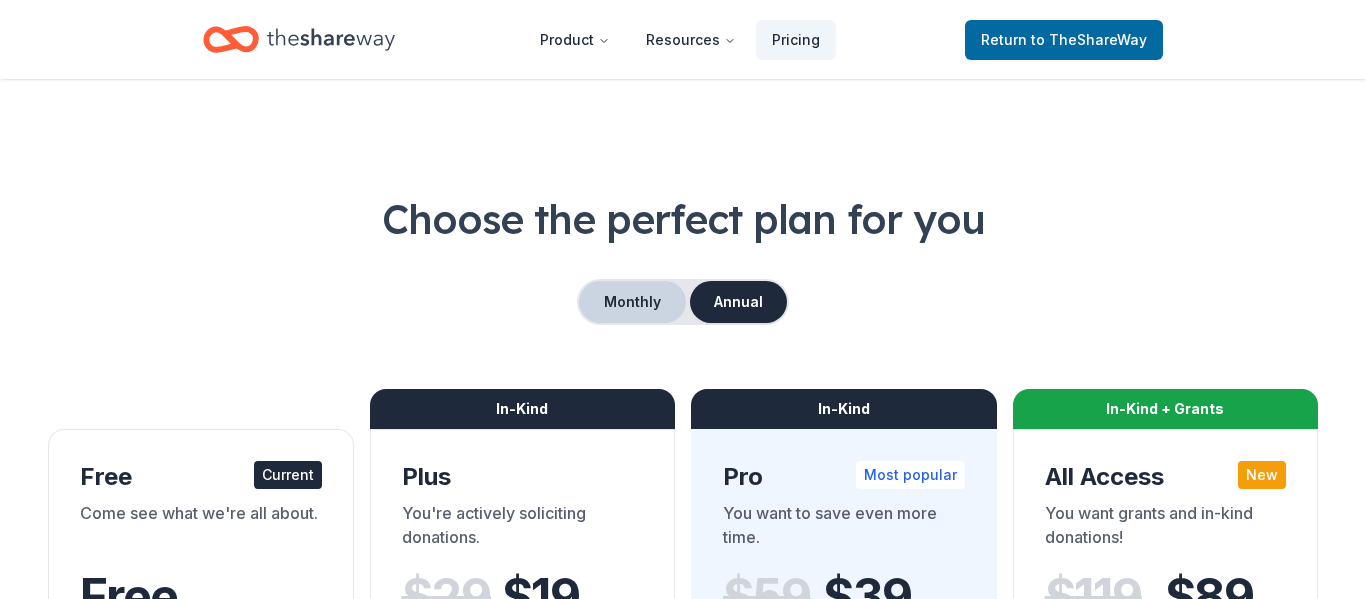drag, startPoint x: 640, startPoint y: 299, endPoint x: 645, endPoint y: 315, distance: 16.763054 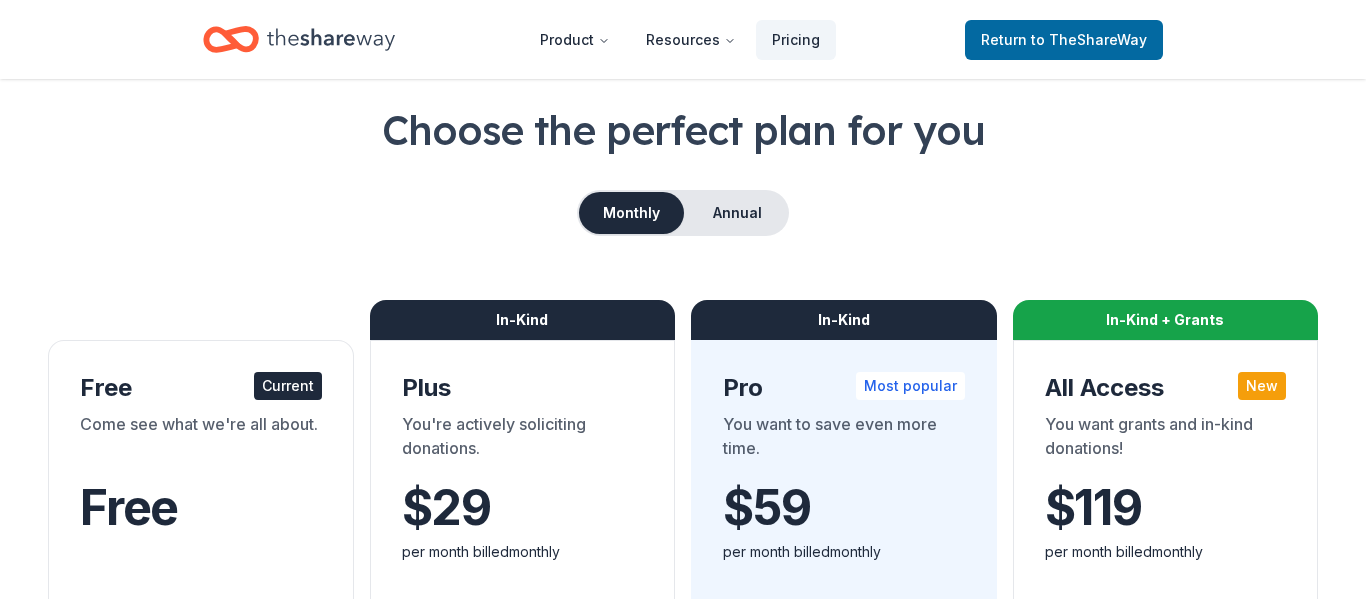 scroll, scrollTop: 0, scrollLeft: 0, axis: both 